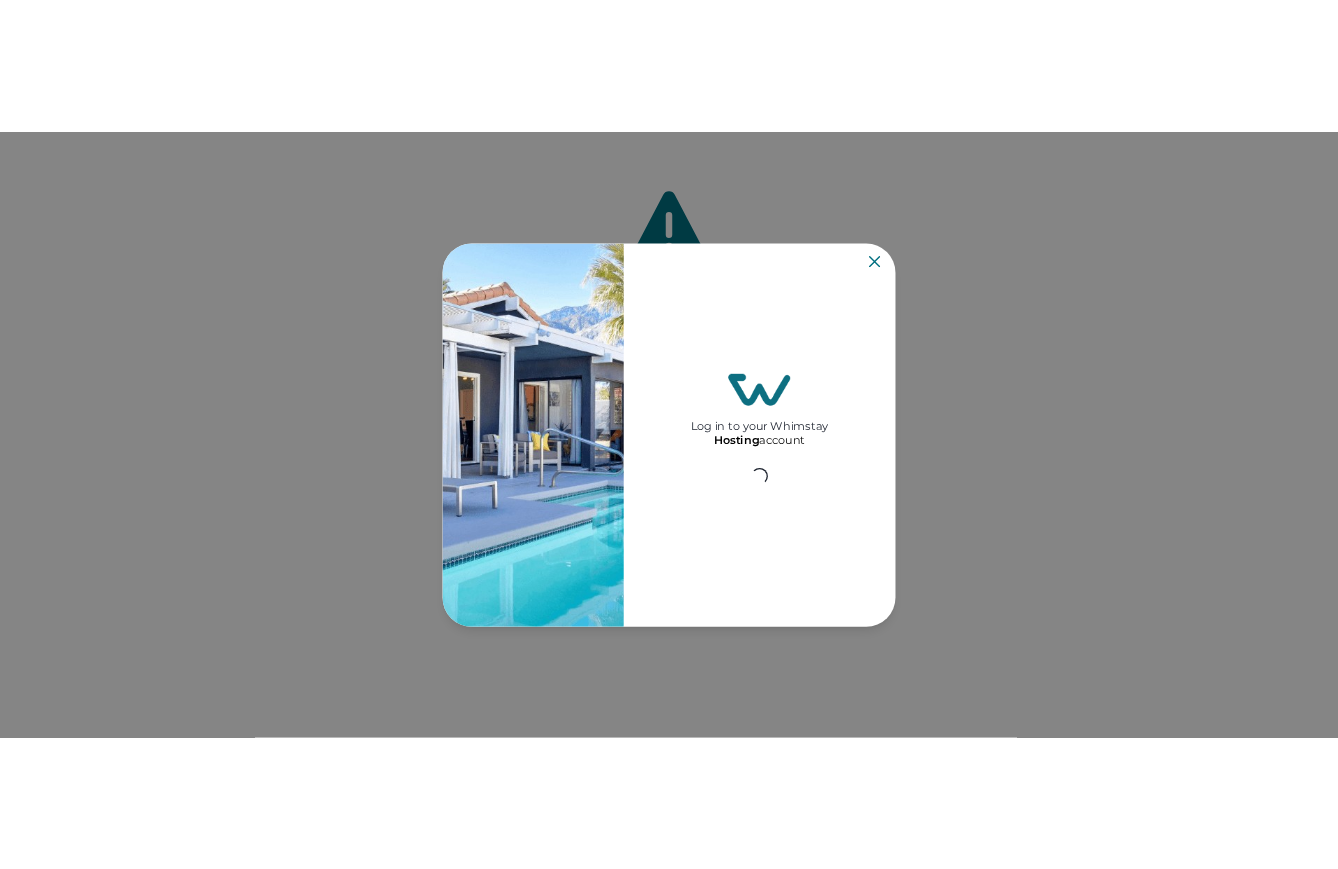 scroll, scrollTop: 0, scrollLeft: 0, axis: both 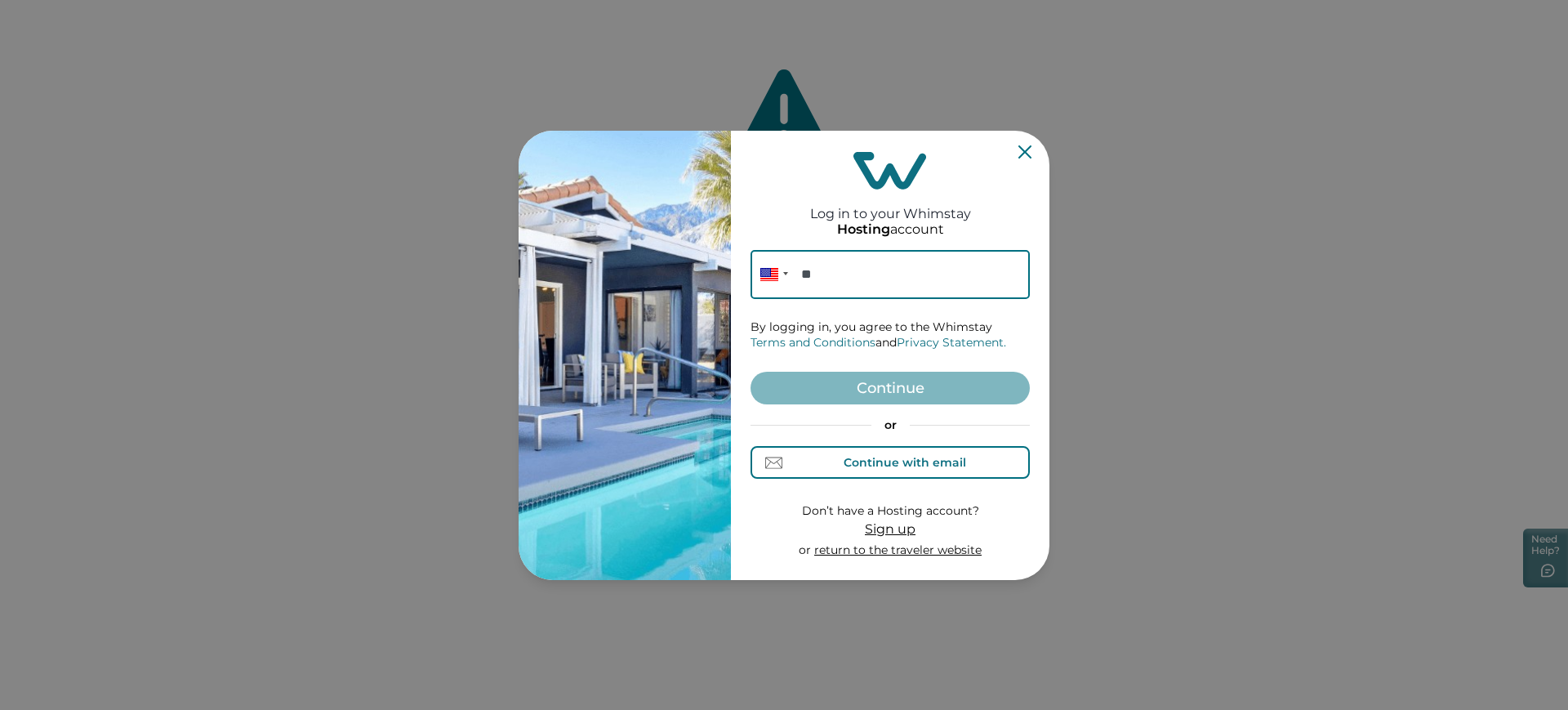 click on "Continue with email" at bounding box center (890, 462) 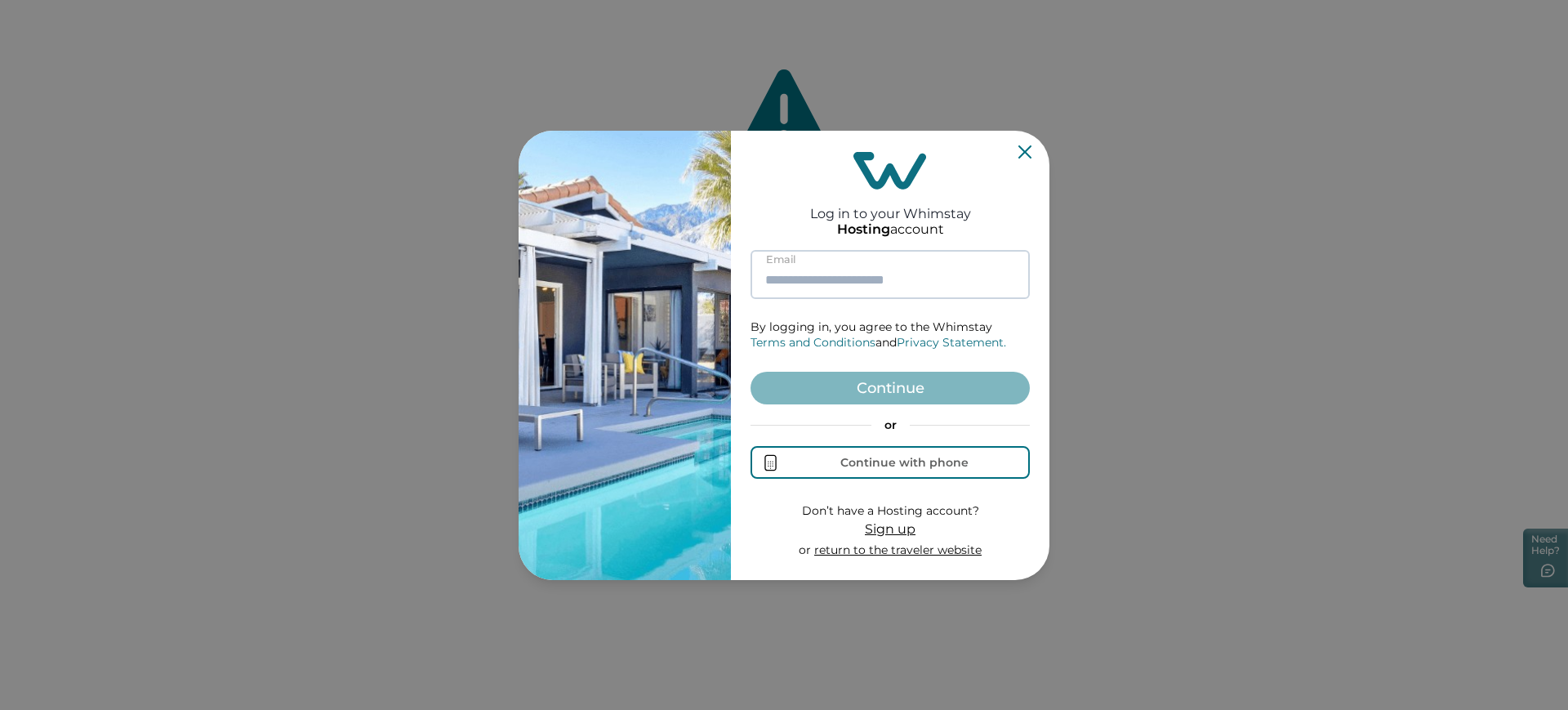 click at bounding box center (890, 275) 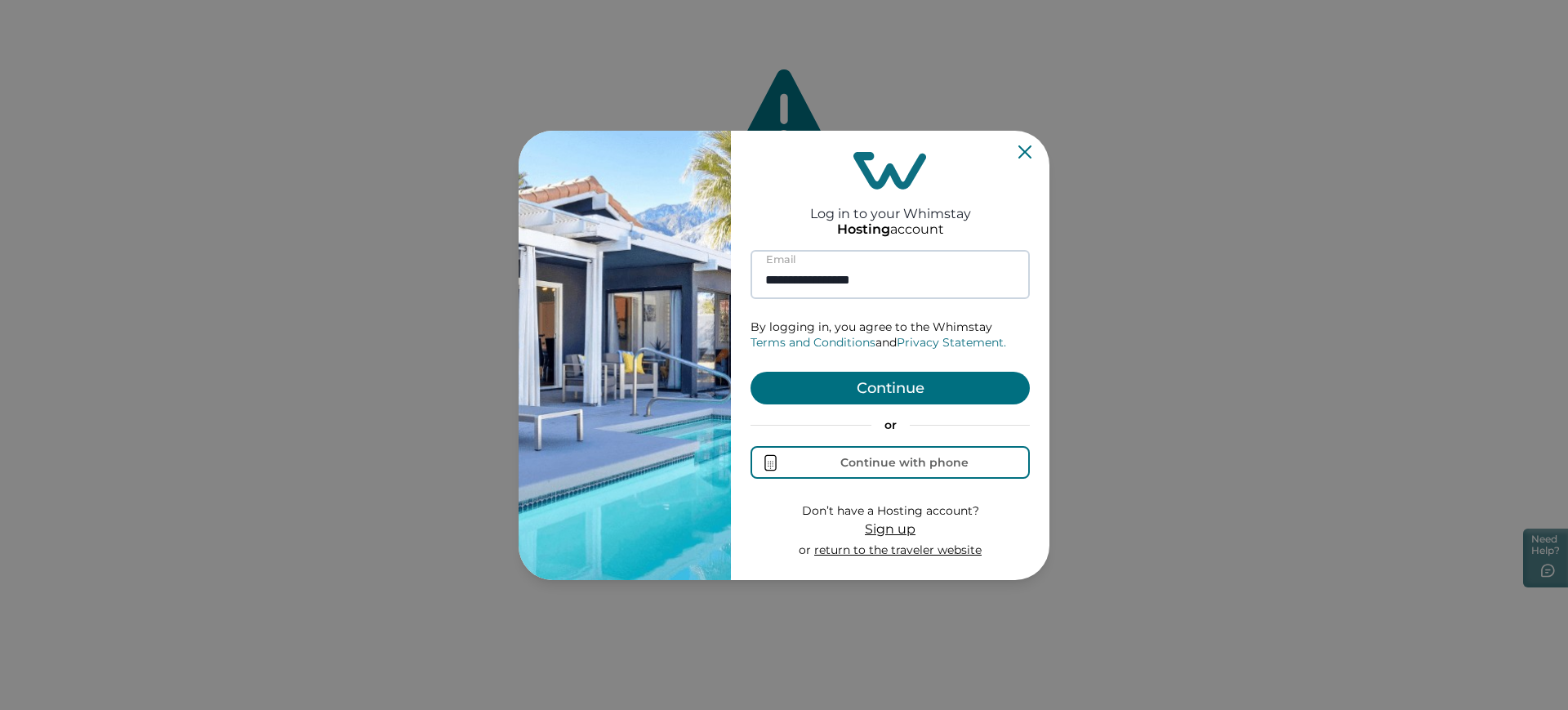 type on "**********" 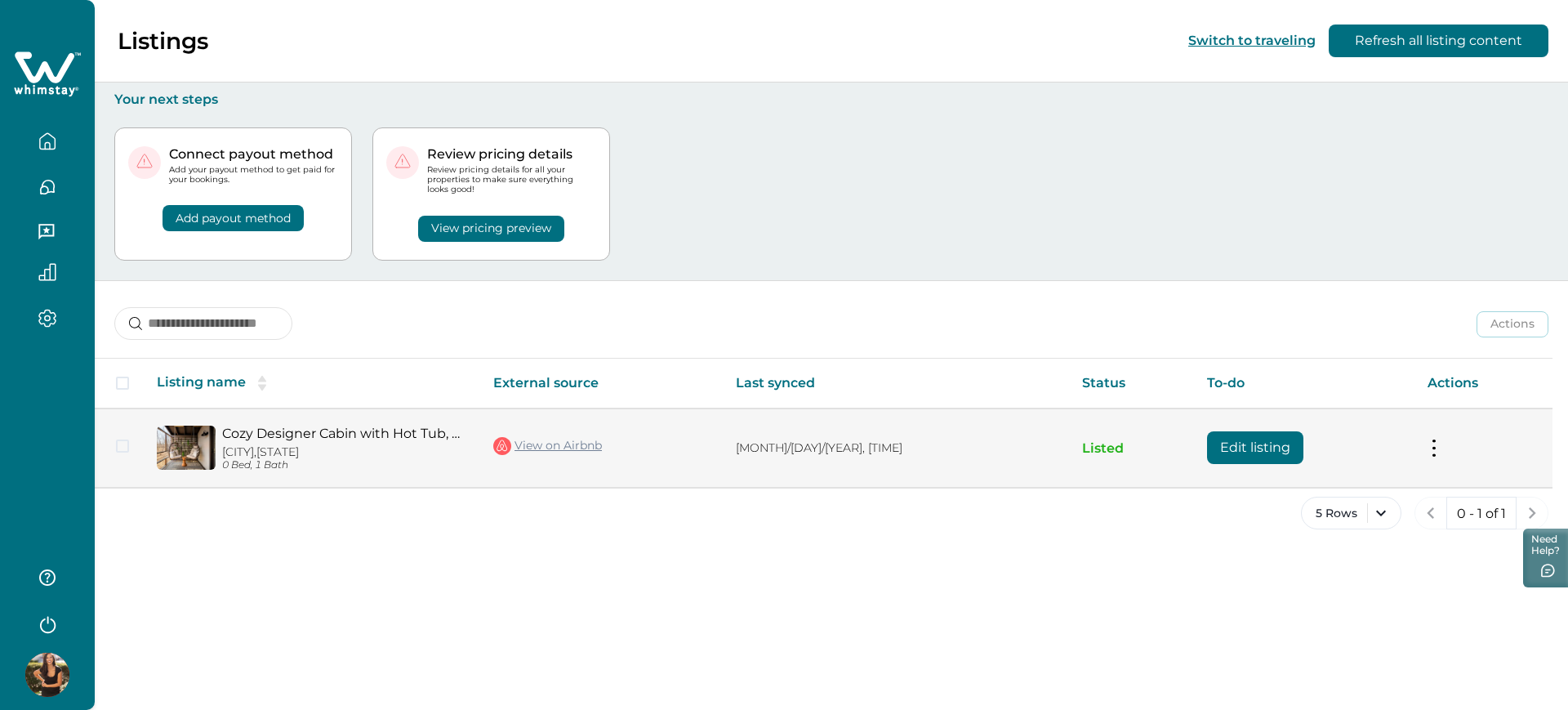 click on "Edit listing" at bounding box center [1255, 448] 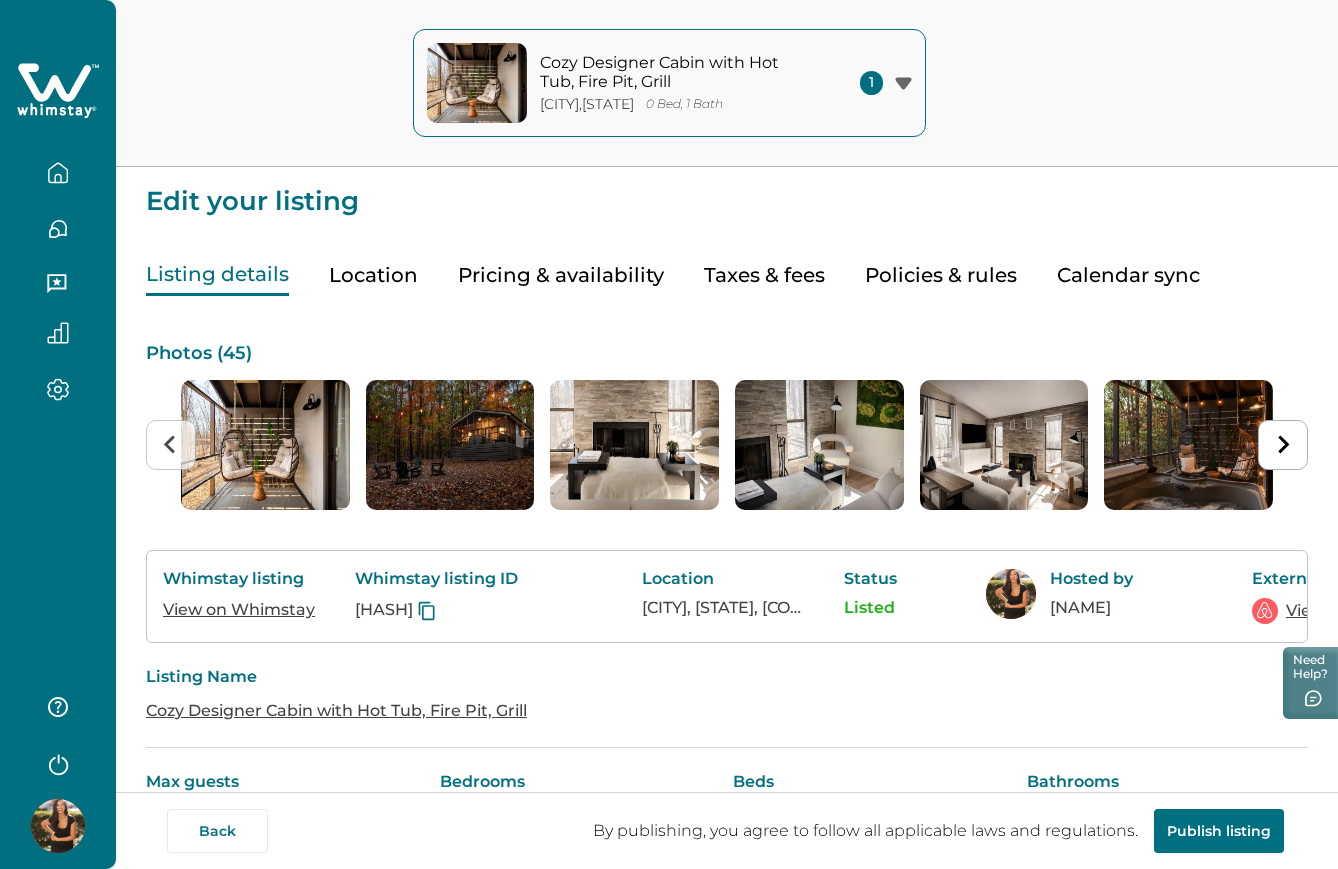click on "Listing details Location Pricing & availability Taxes & fees Policies & rules Calendar sync" at bounding box center (727, 255) 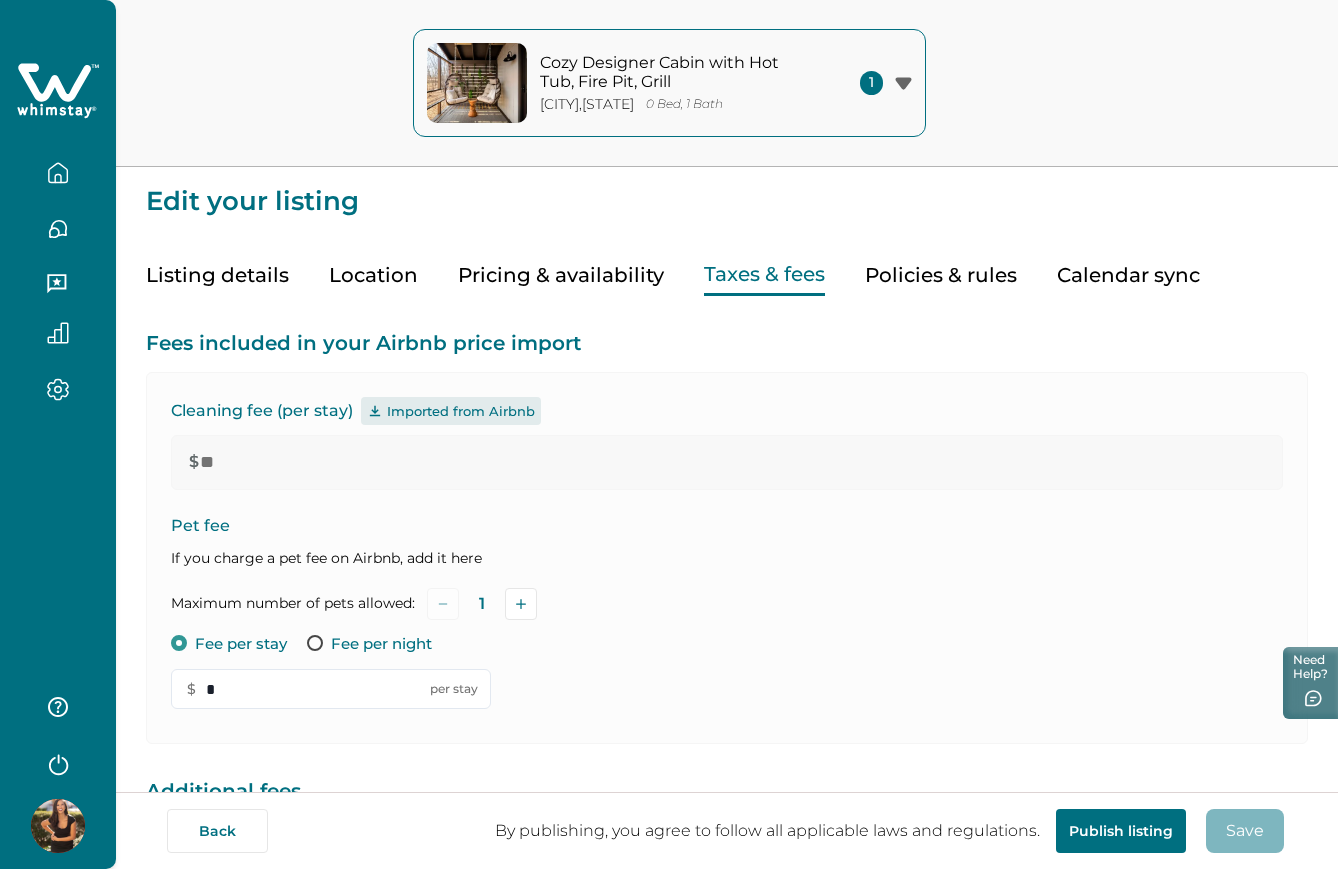 scroll, scrollTop: 529, scrollLeft: 0, axis: vertical 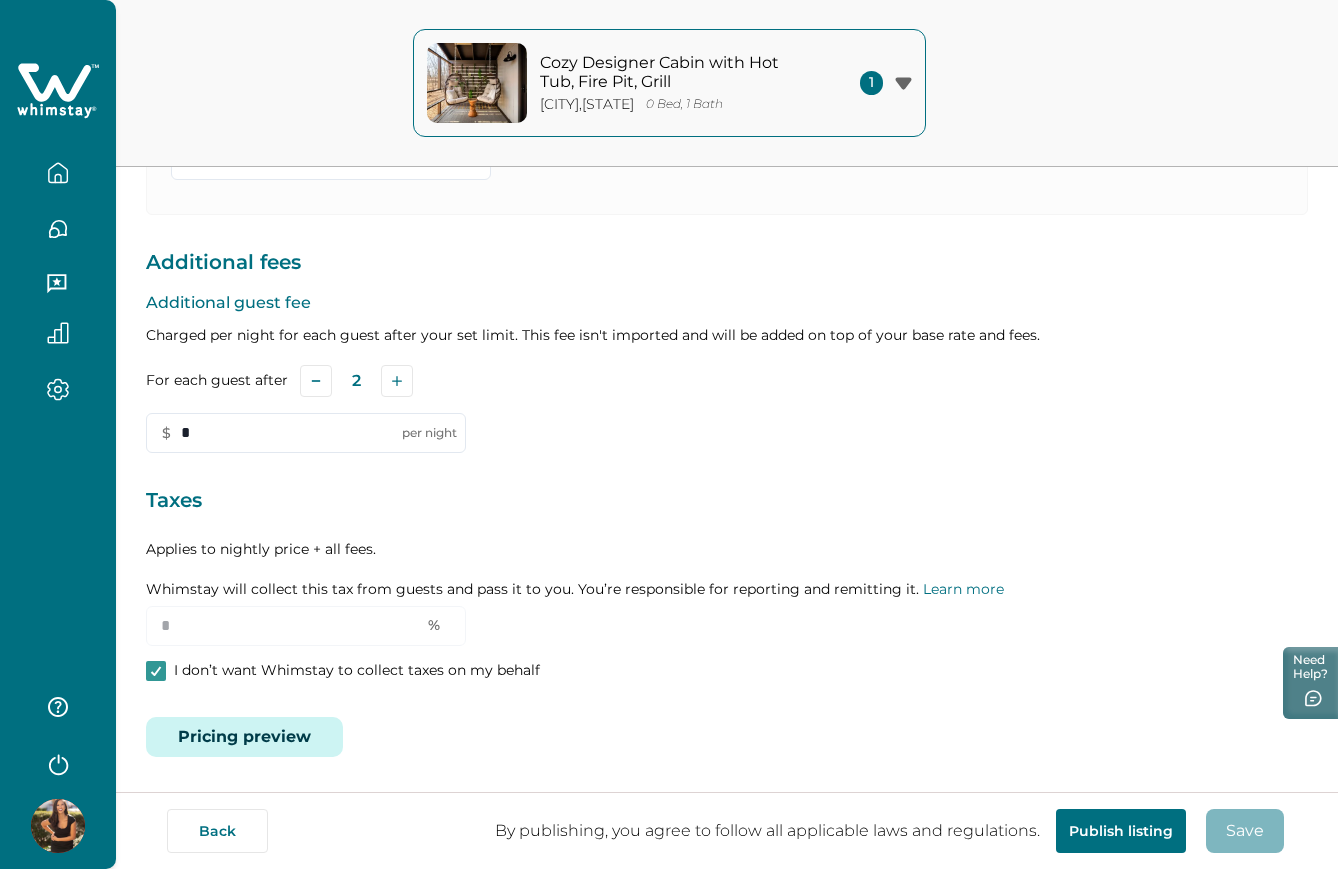 click on "Pricing preview" at bounding box center (244, 737) 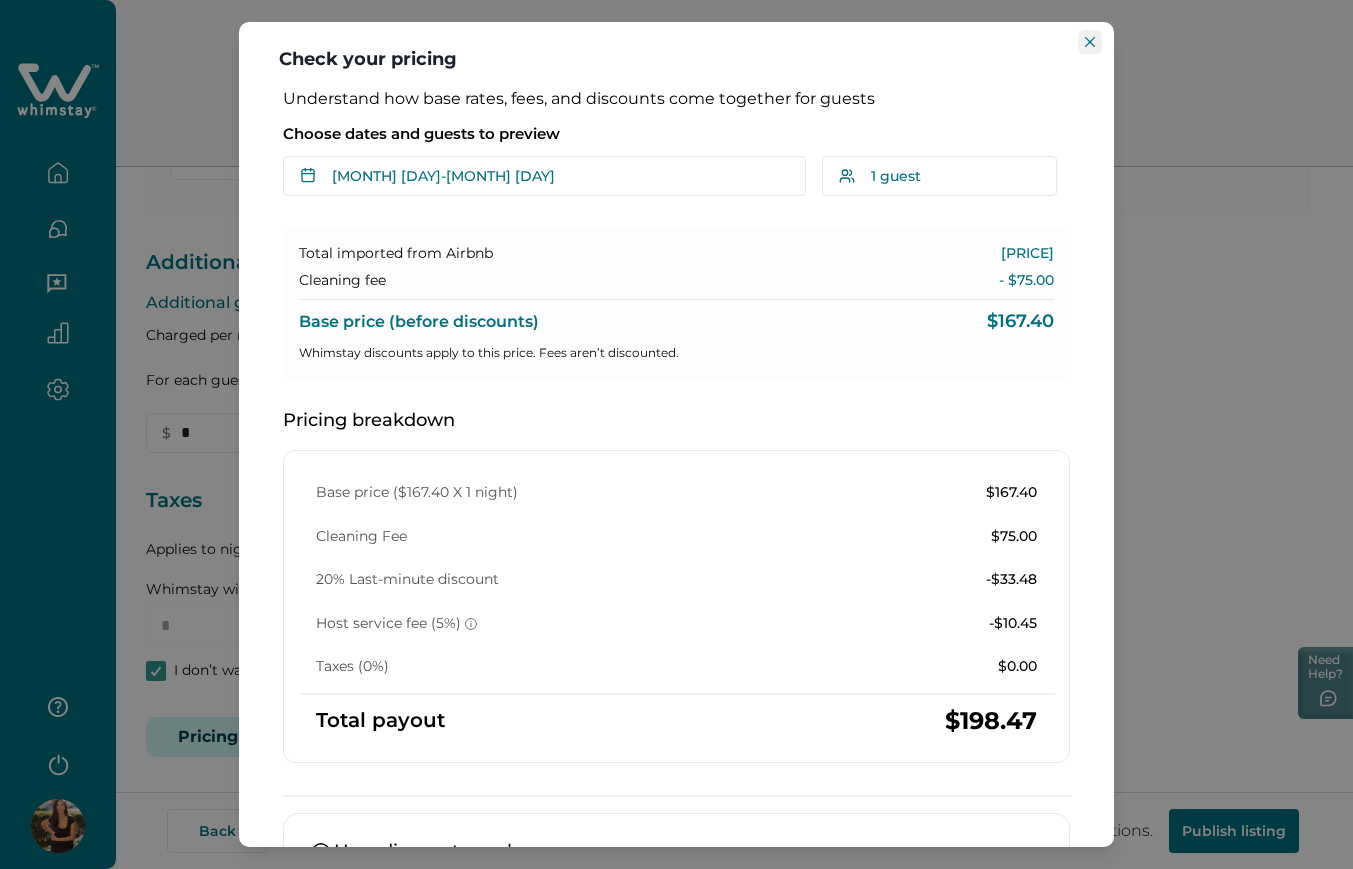 click at bounding box center (1090, 42) 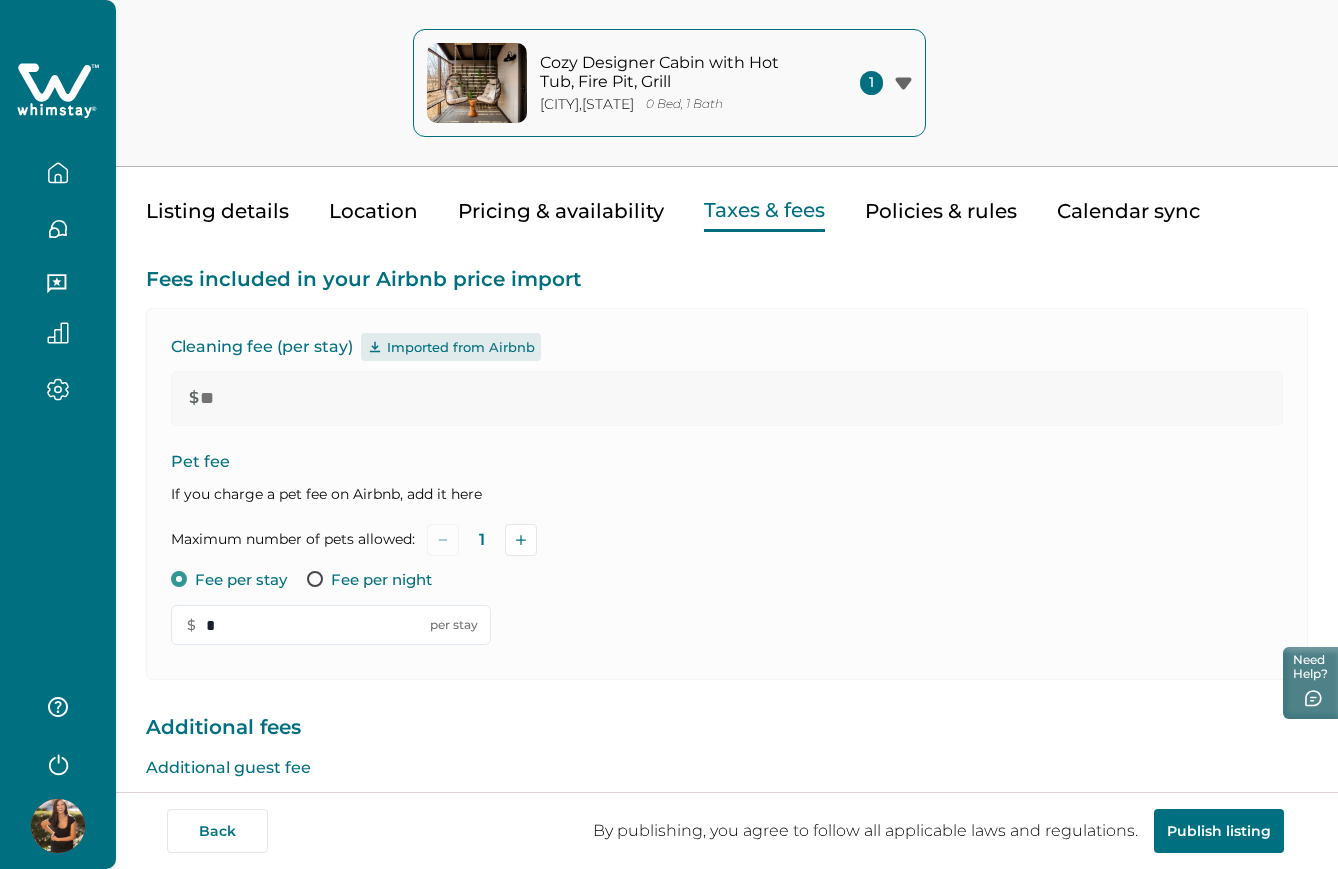 scroll, scrollTop: 58, scrollLeft: 0, axis: vertical 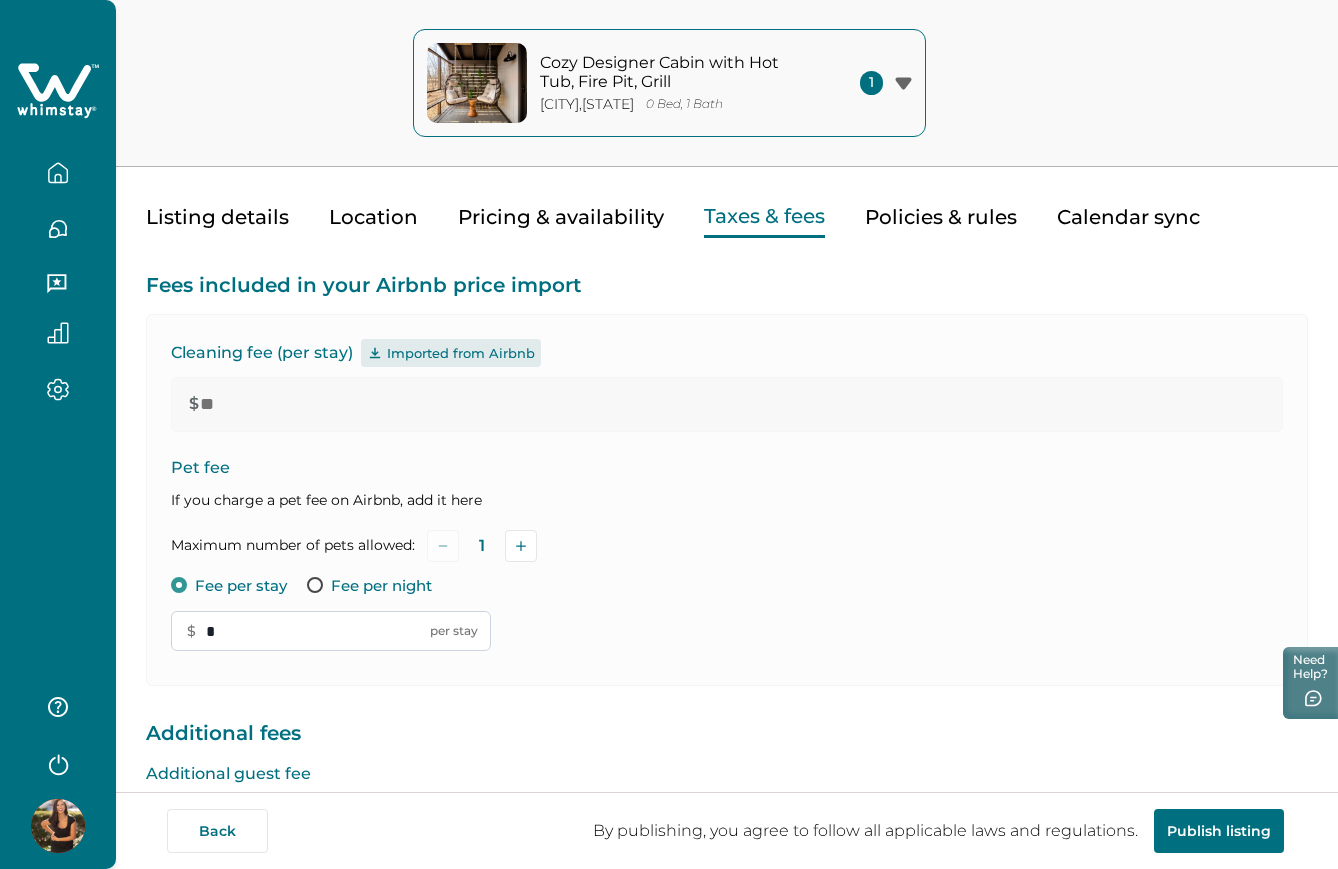 click on "*" at bounding box center (331, 631) 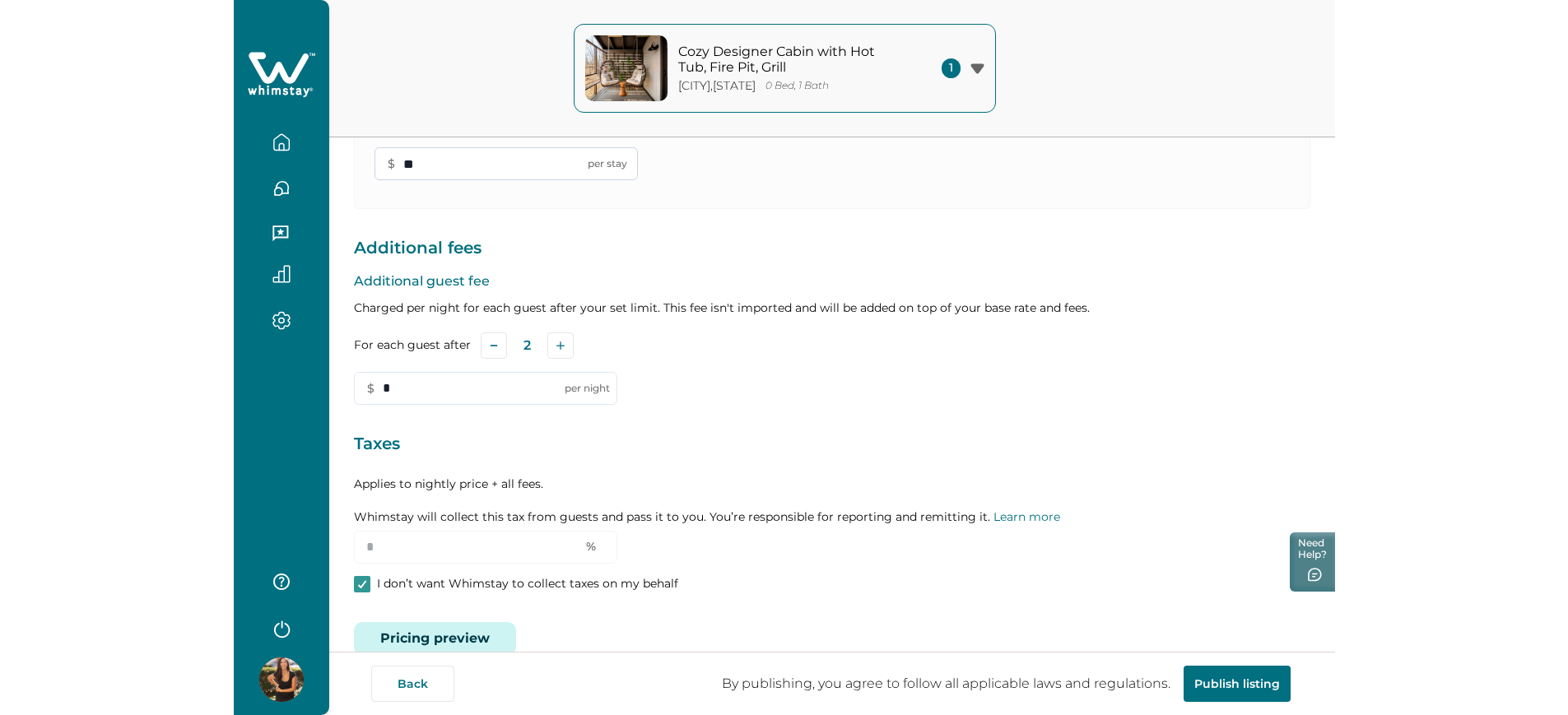 scroll, scrollTop: 435, scrollLeft: 0, axis: vertical 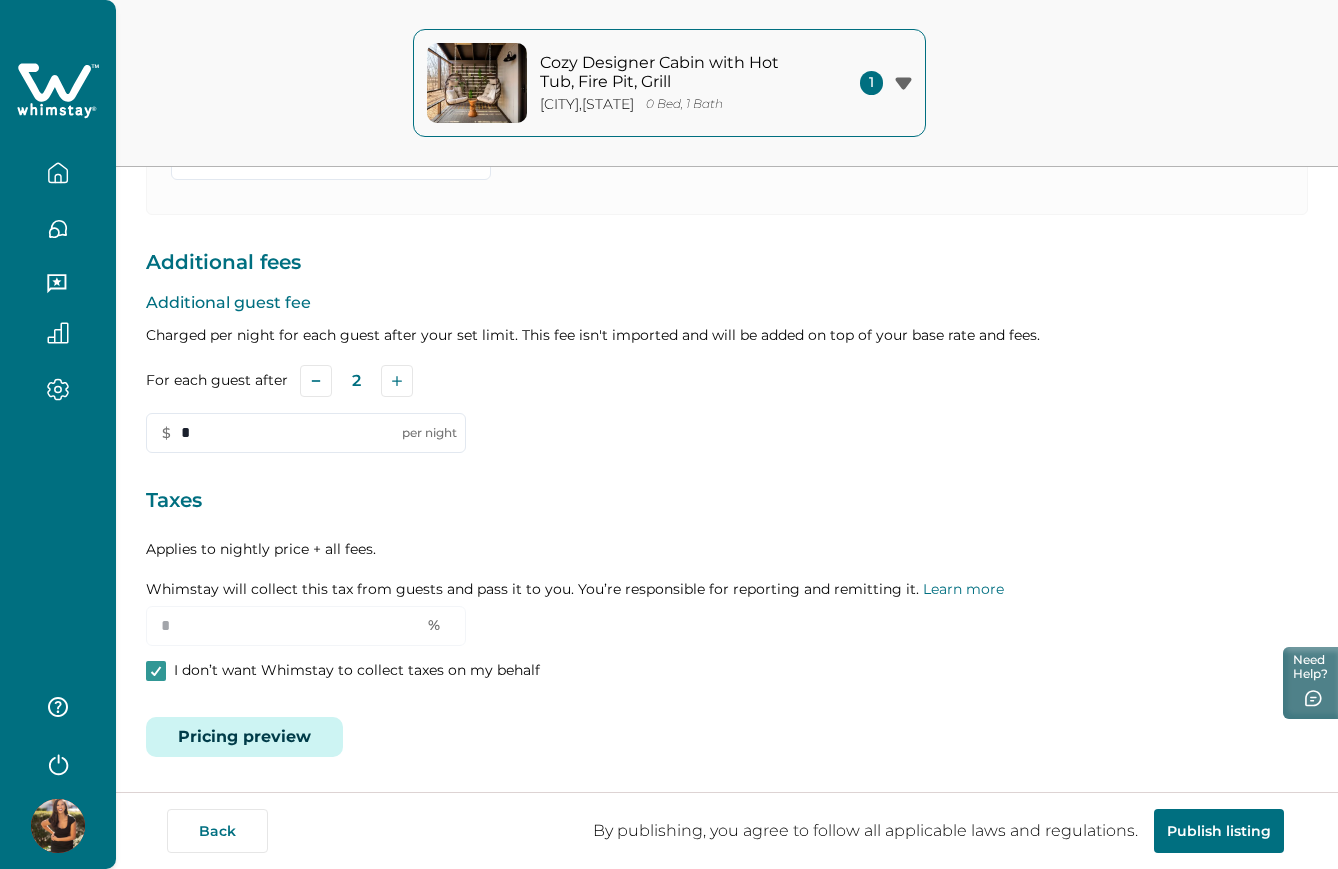 type on "**" 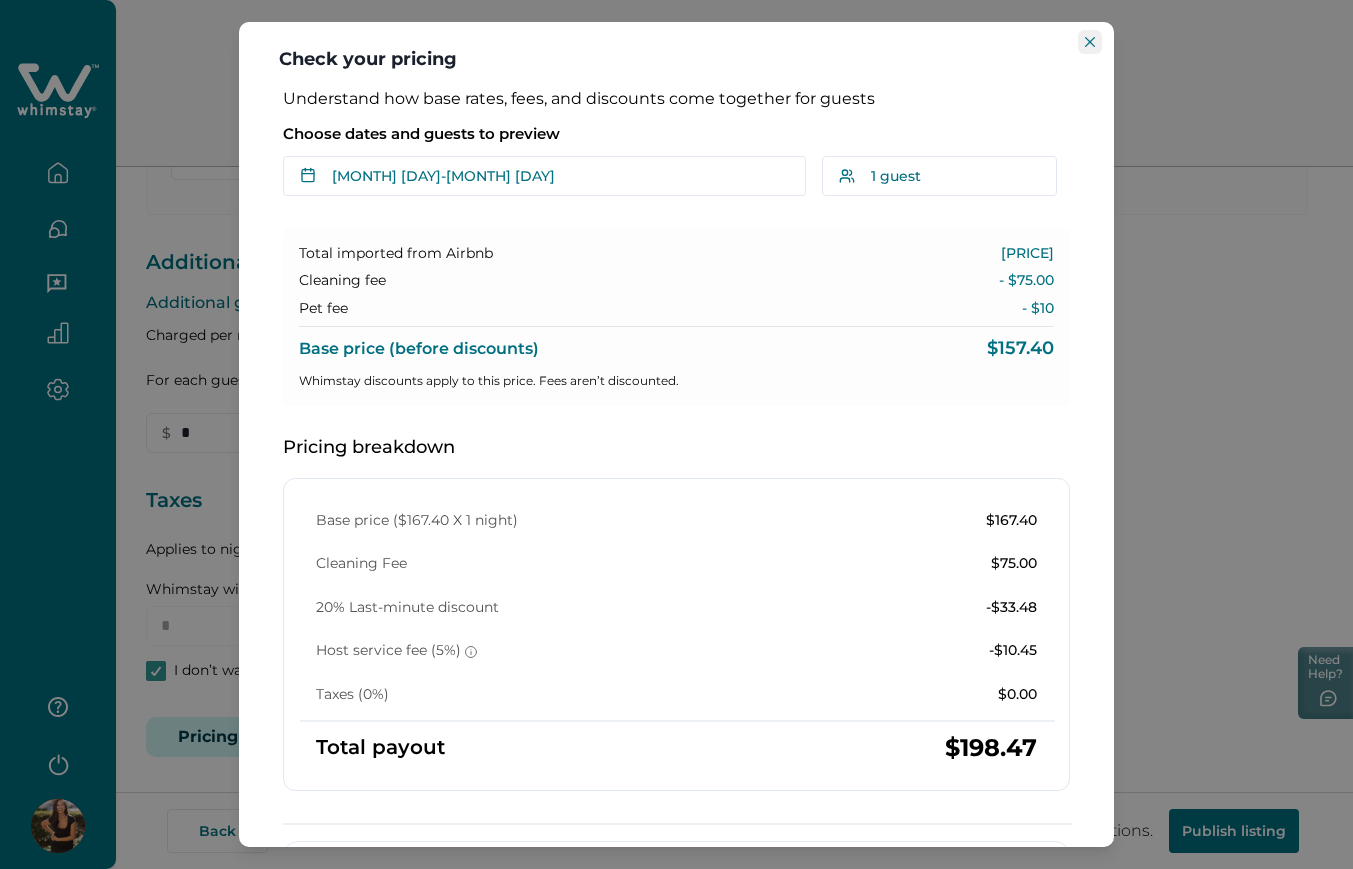 click at bounding box center [1090, 42] 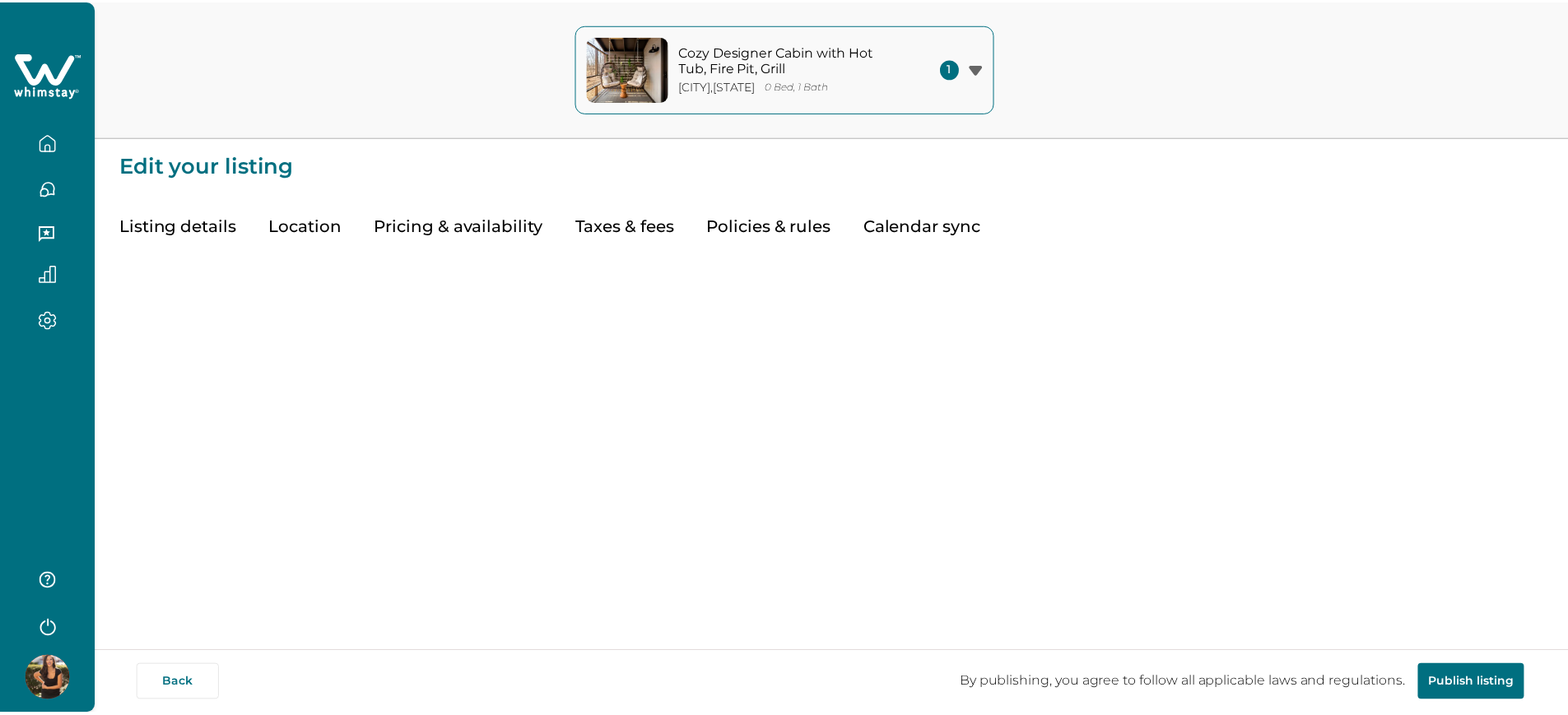 scroll, scrollTop: 0, scrollLeft: 0, axis: both 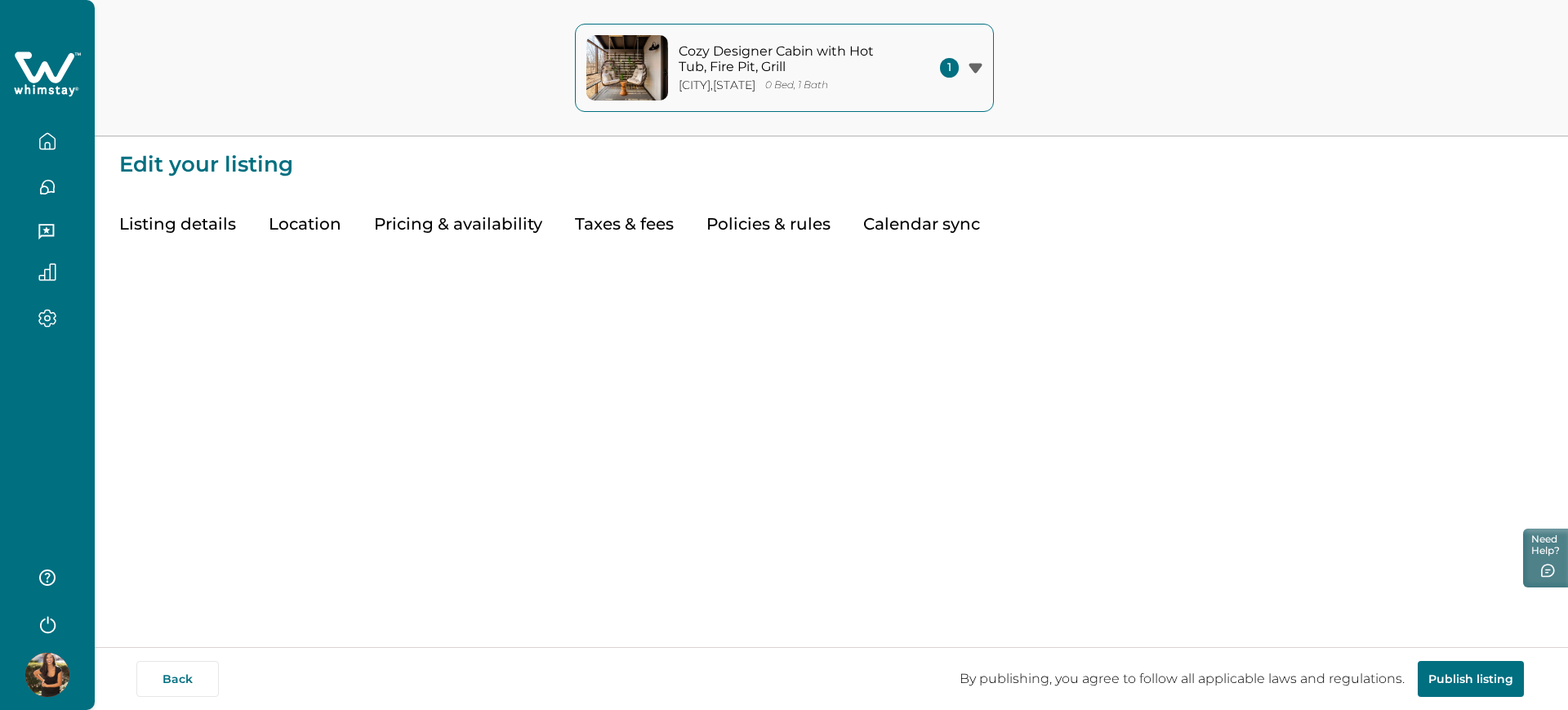 click on "Pricing & availability" at bounding box center [458, 225] 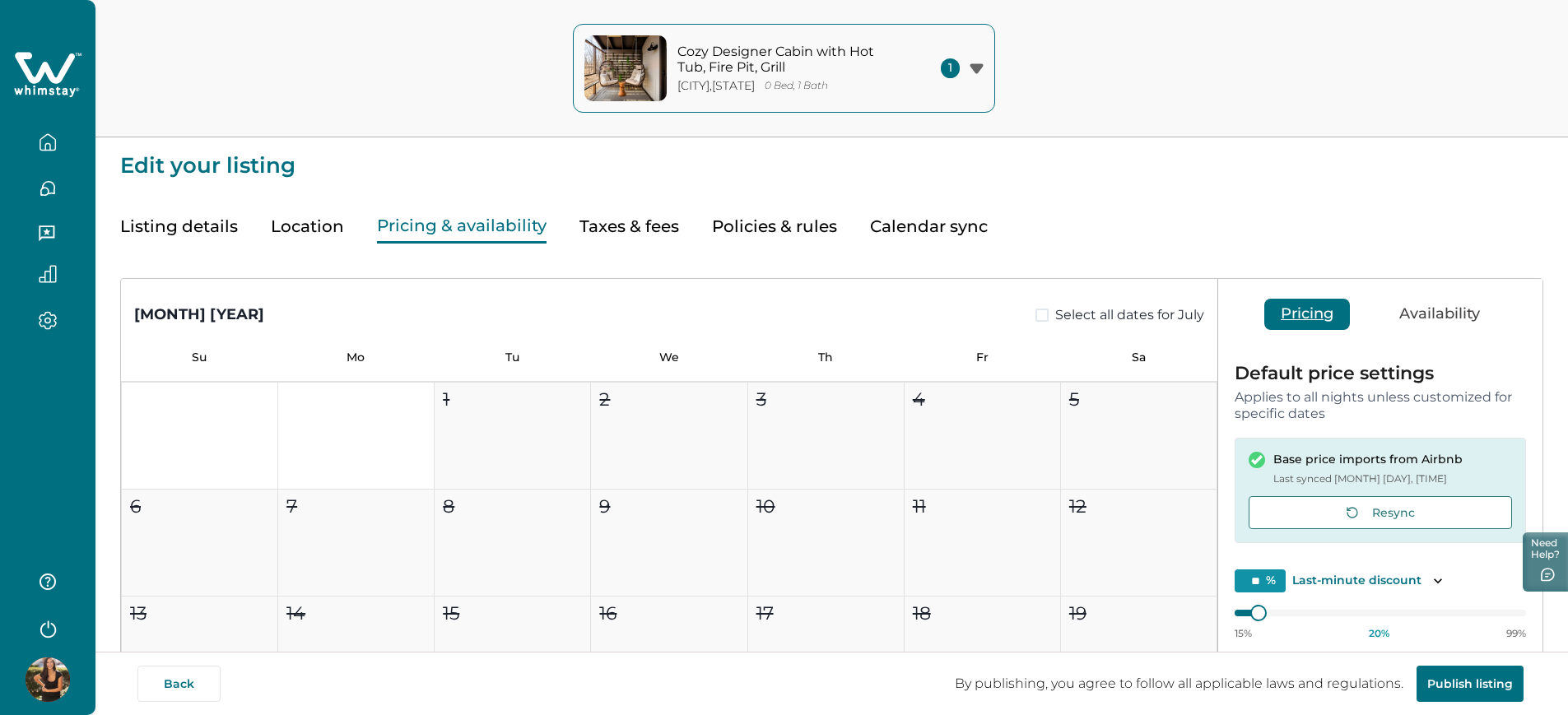 click on "Listing details" at bounding box center [179, 226] 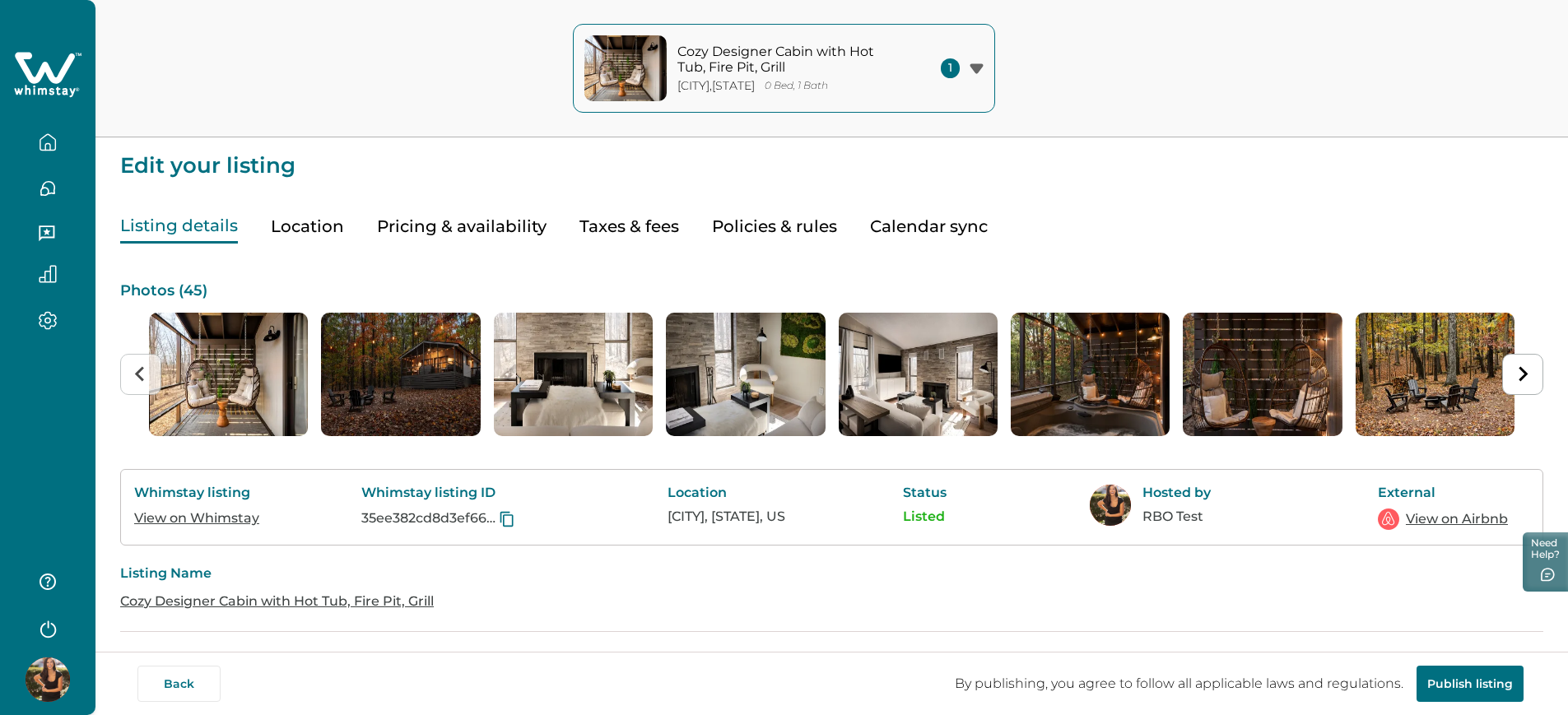 scroll, scrollTop: 66, scrollLeft: 0, axis: vertical 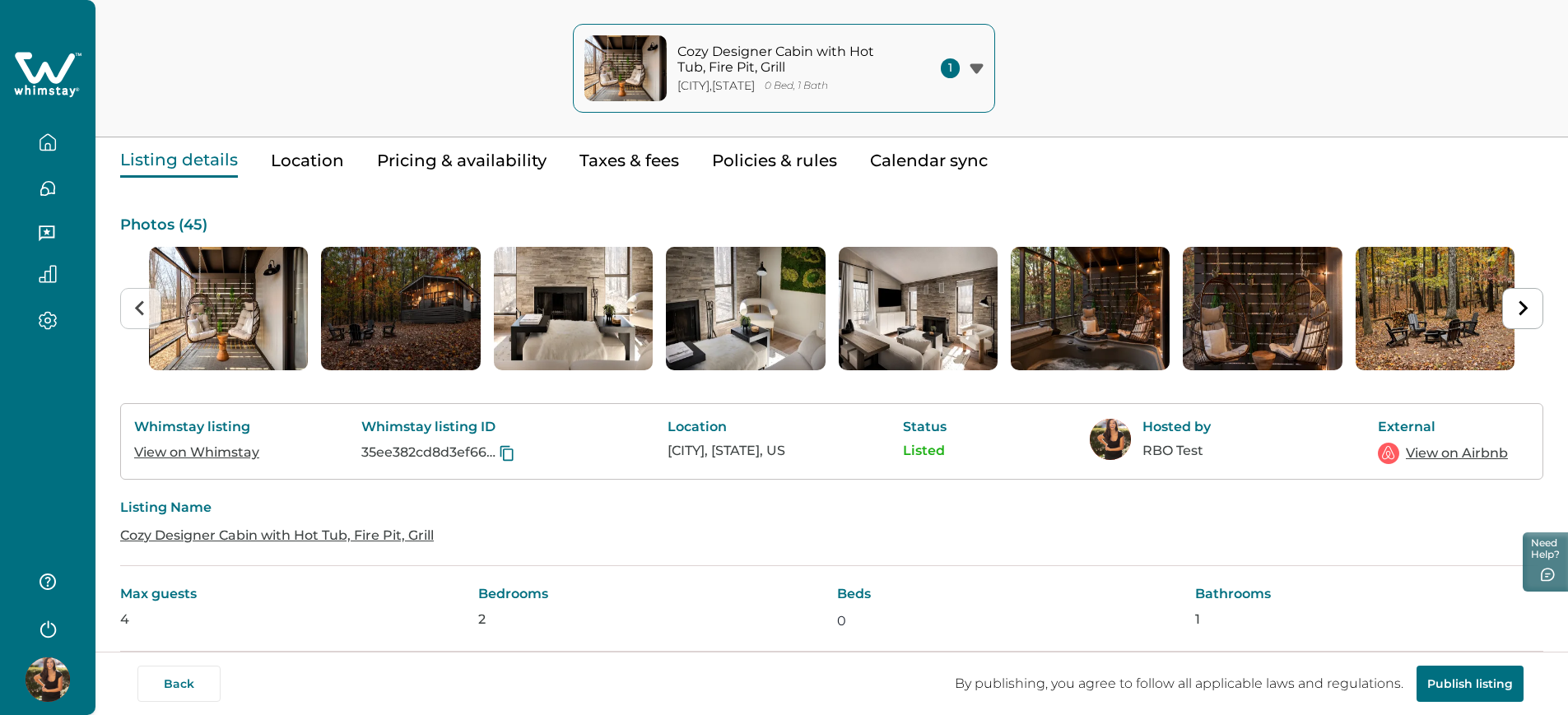 type 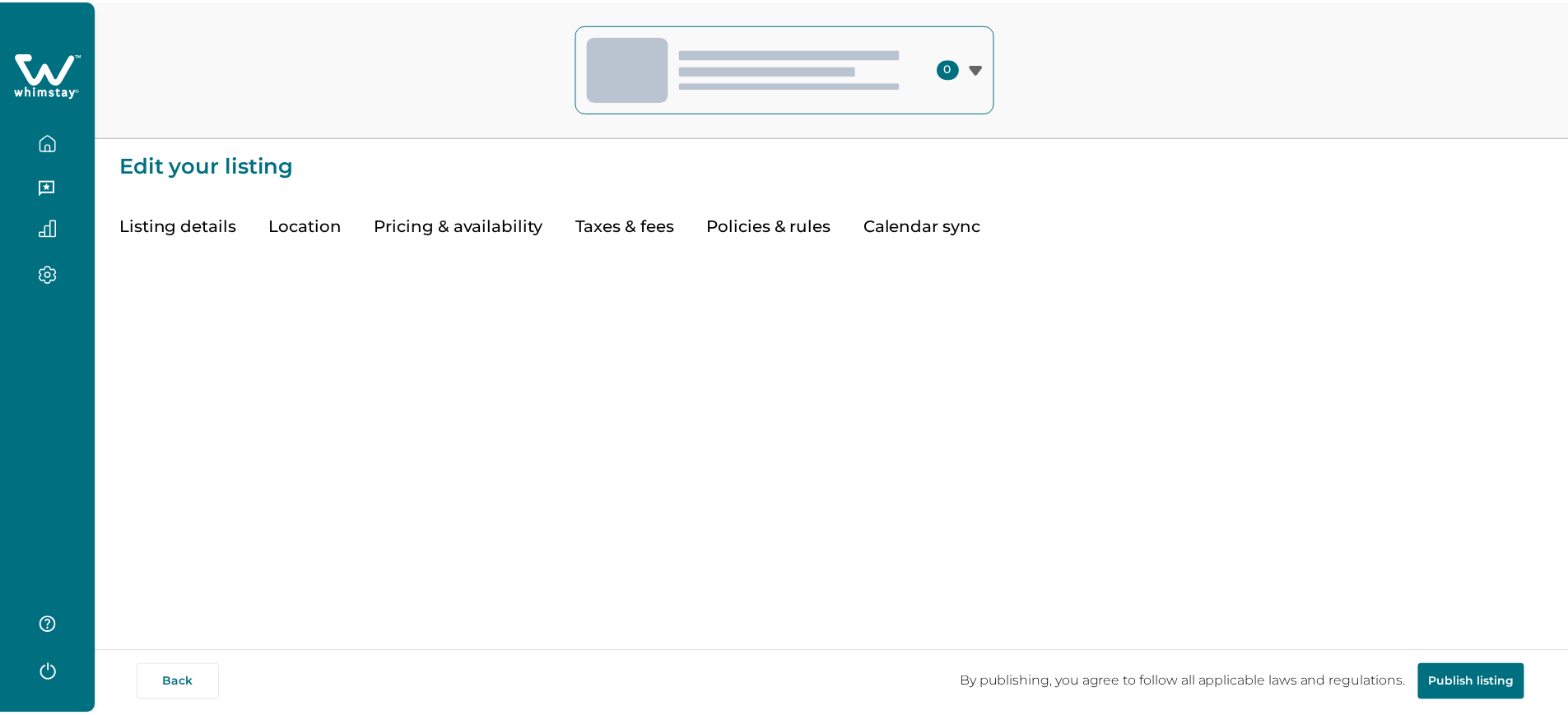 scroll, scrollTop: 0, scrollLeft: 0, axis: both 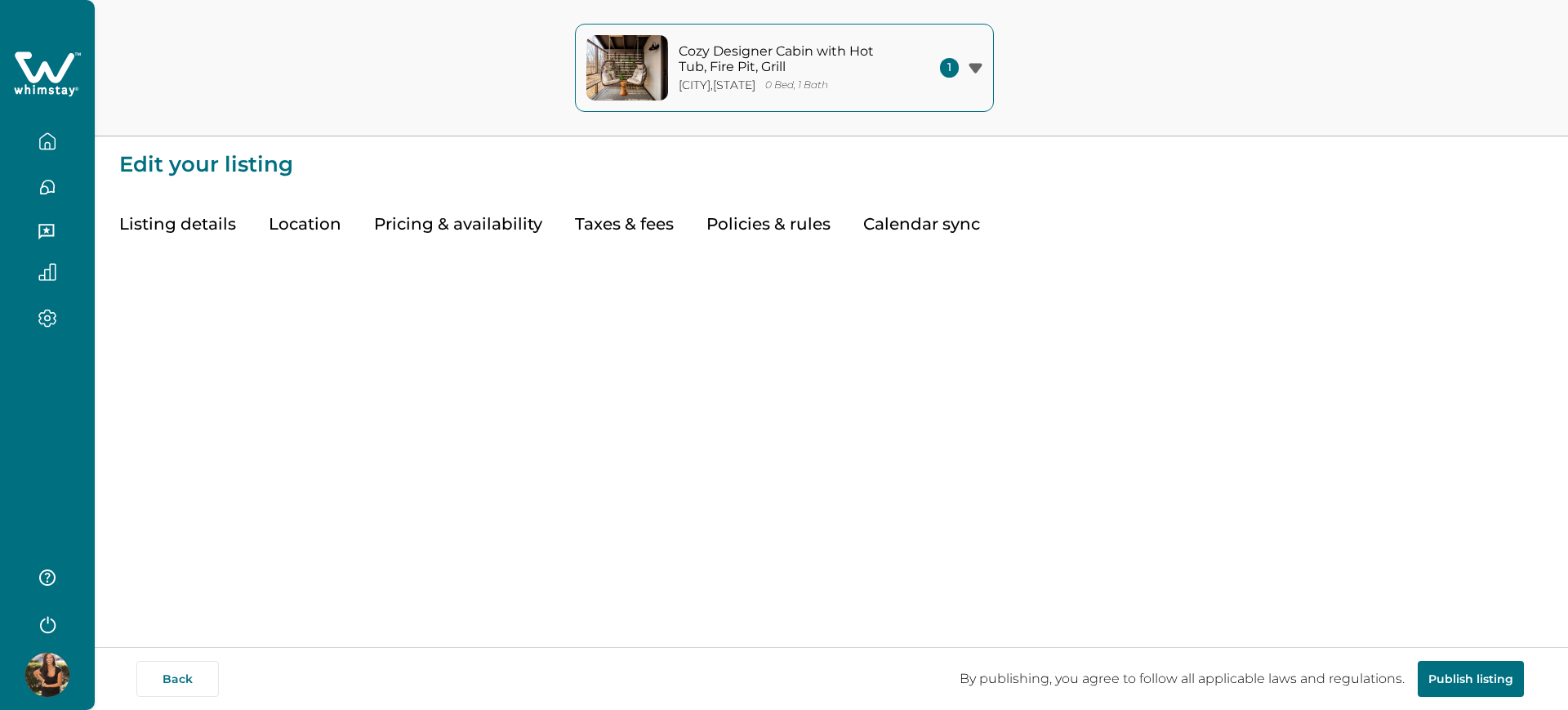 type on "**" 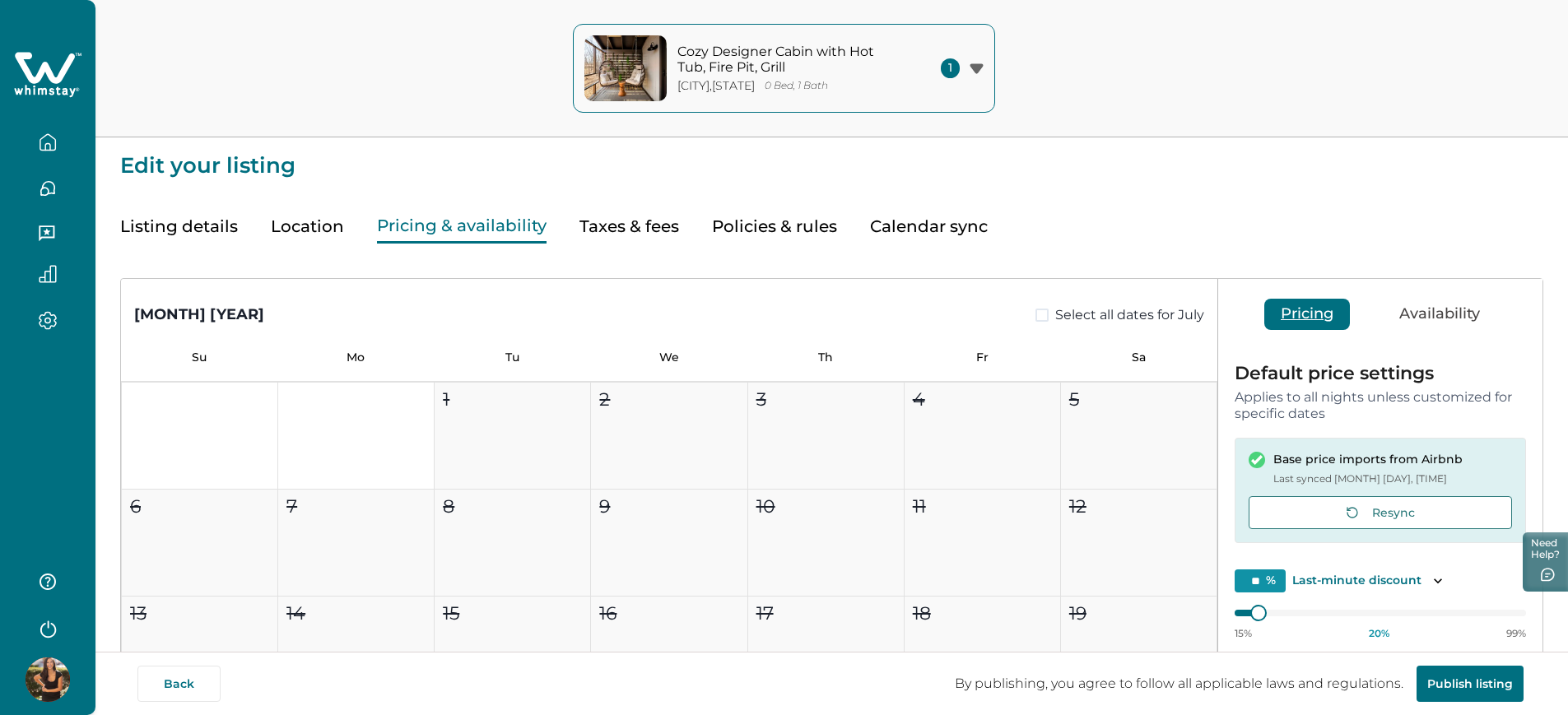 click on "Taxes & fees" at bounding box center [629, 226] 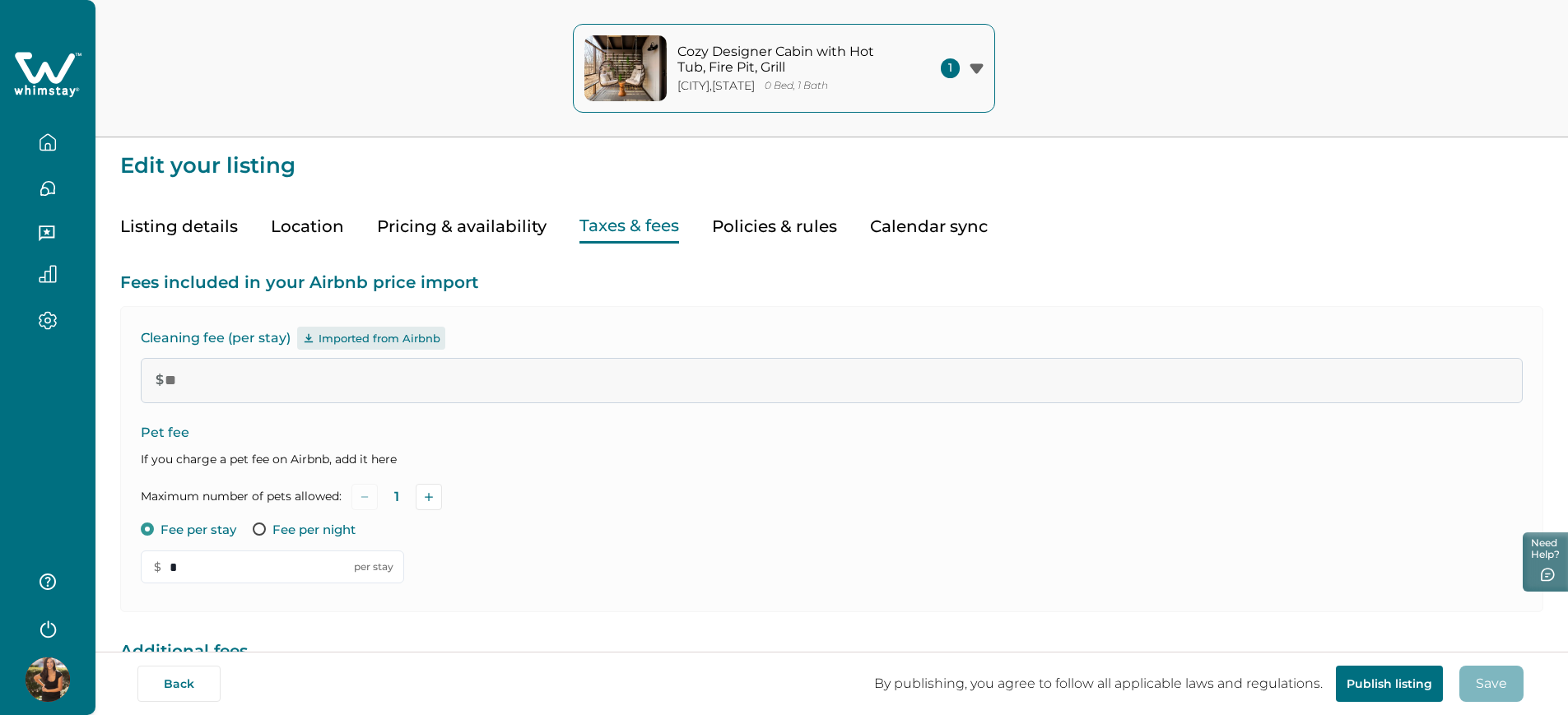 type on "*" 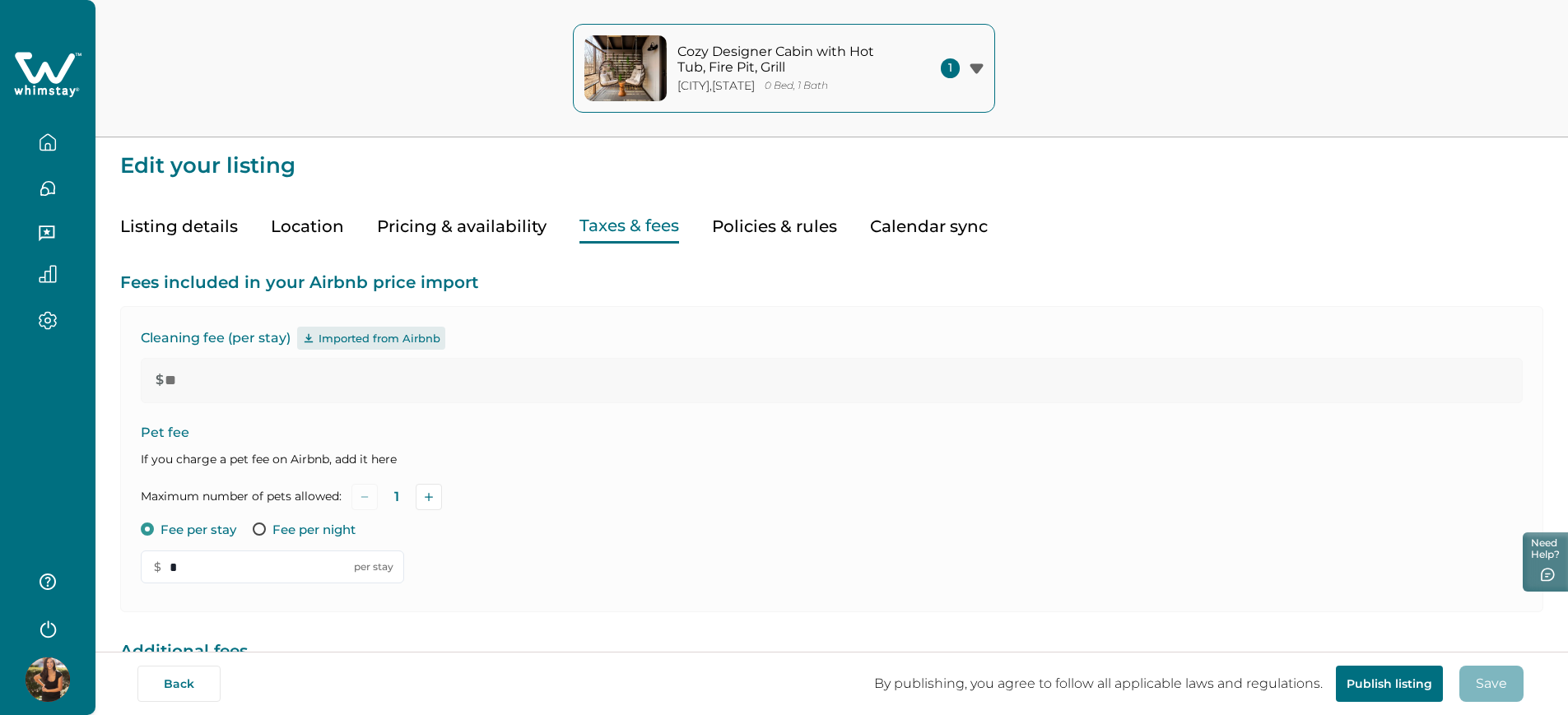 scroll, scrollTop: 153, scrollLeft: 0, axis: vertical 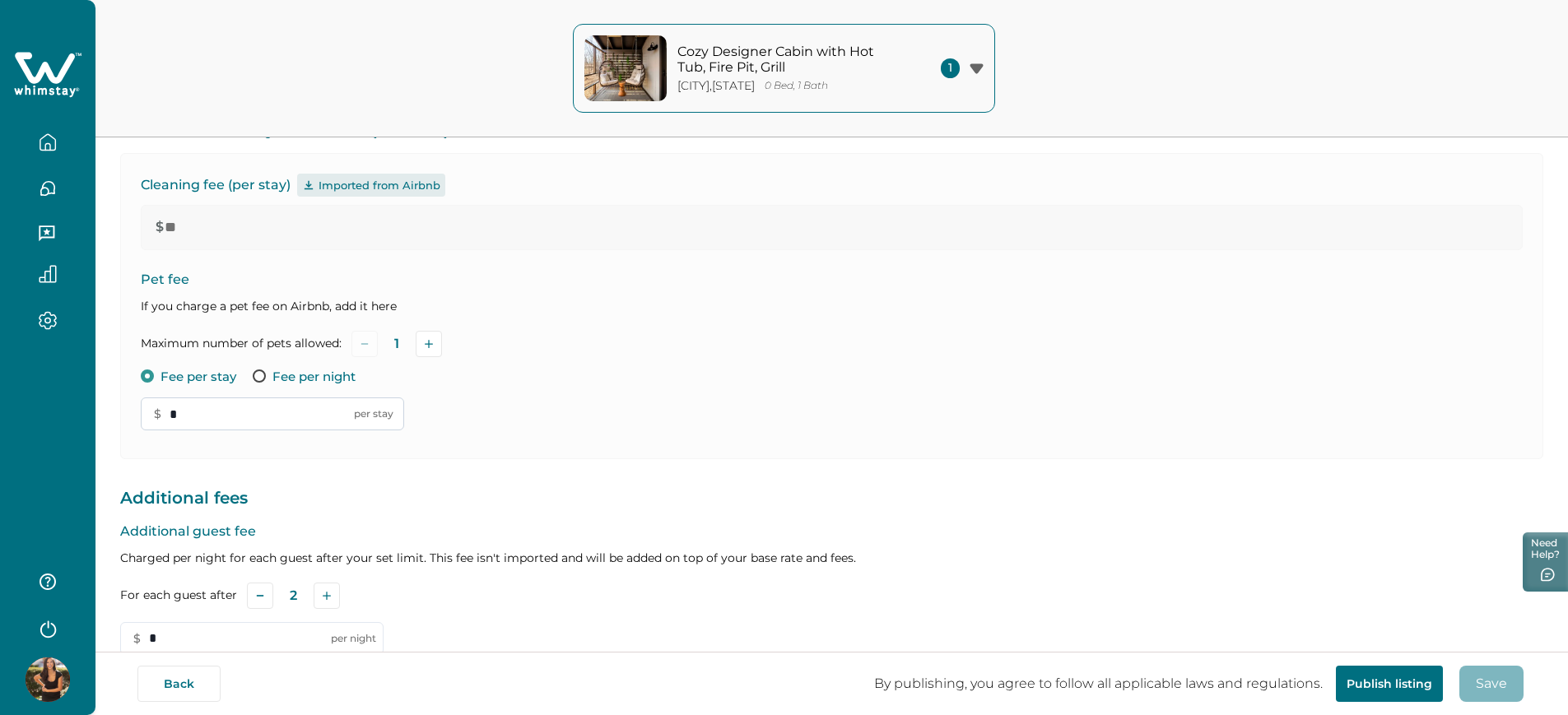 click on "*" at bounding box center [272, 414] 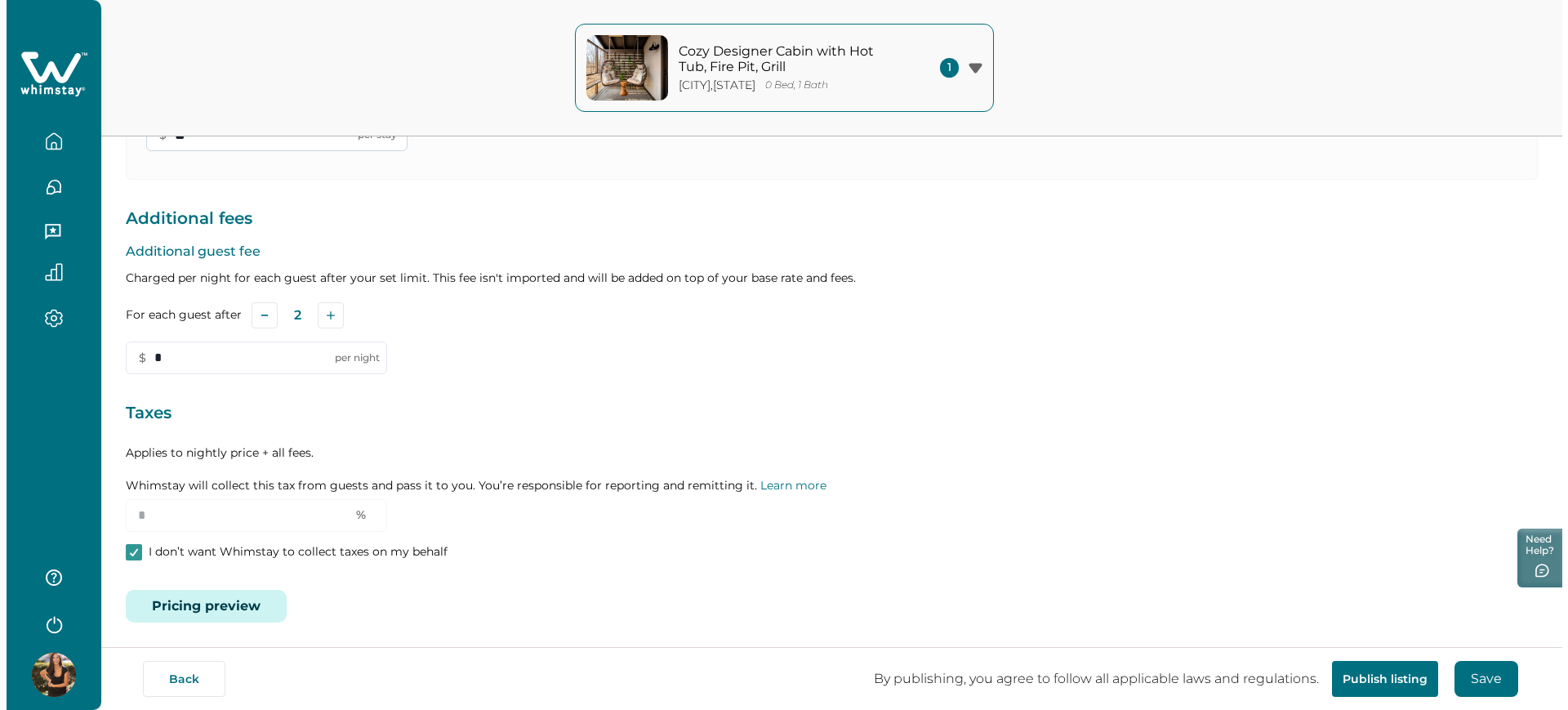 scroll, scrollTop: 432, scrollLeft: 0, axis: vertical 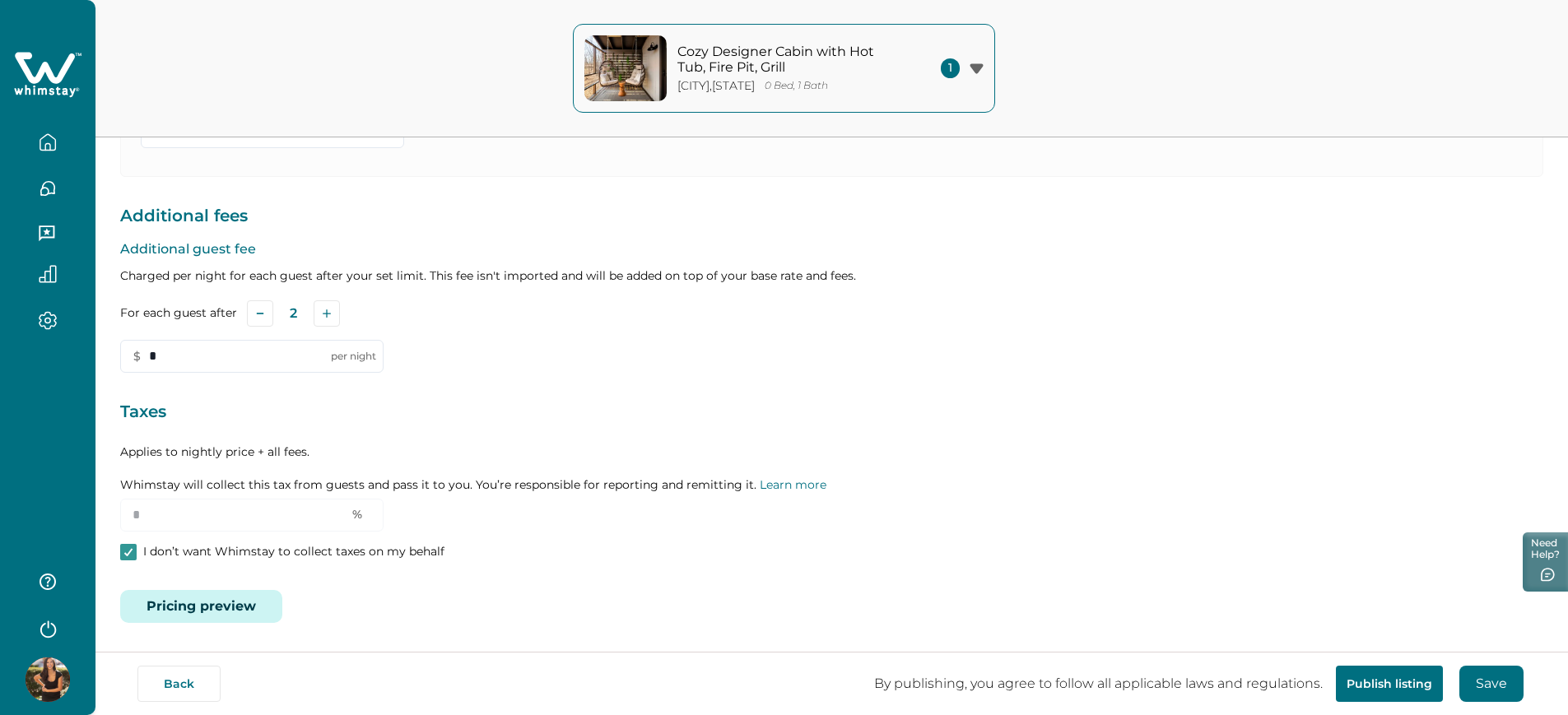 type on "**" 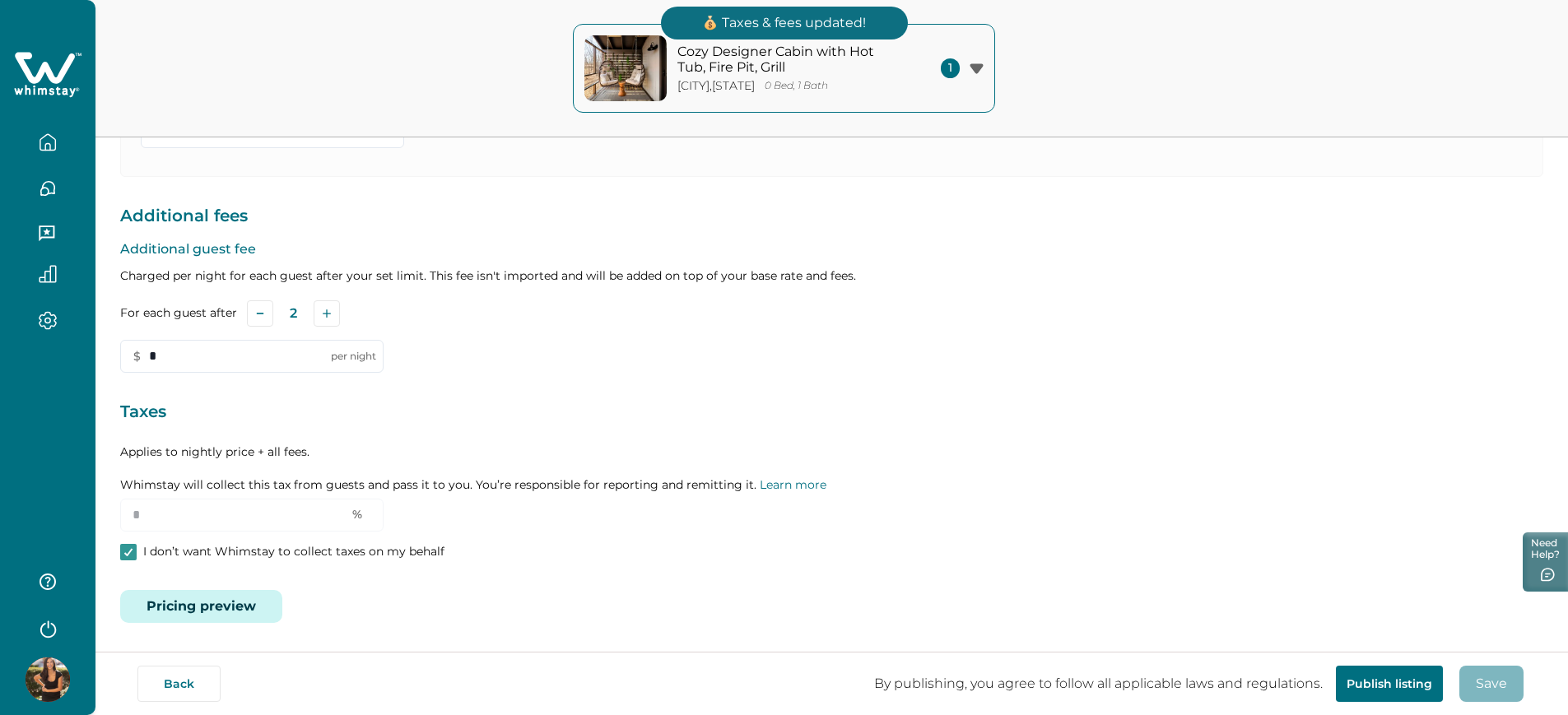 click on "Pricing preview" at bounding box center [201, 606] 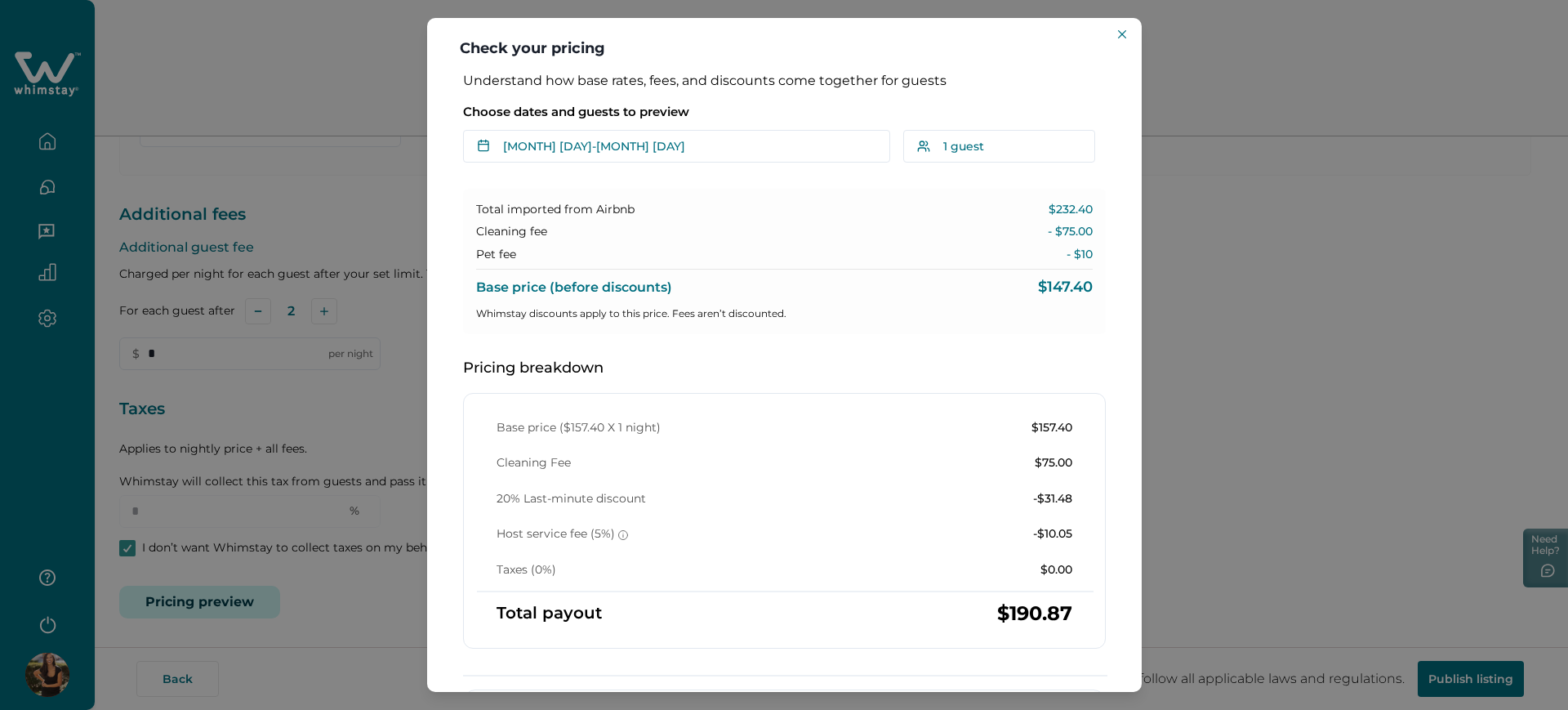 type 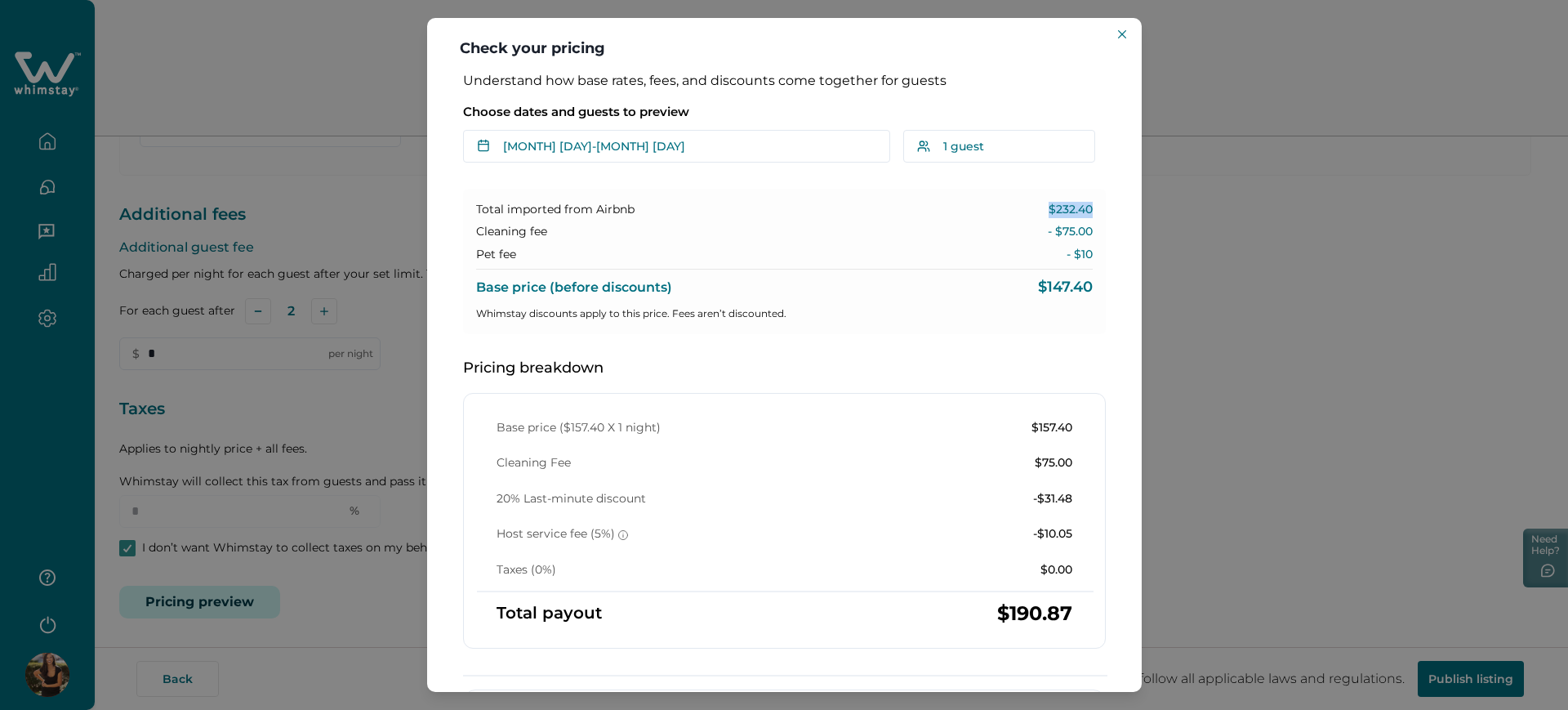 drag, startPoint x: 1028, startPoint y: 200, endPoint x: 1077, endPoint y: 201, distance: 49.0102 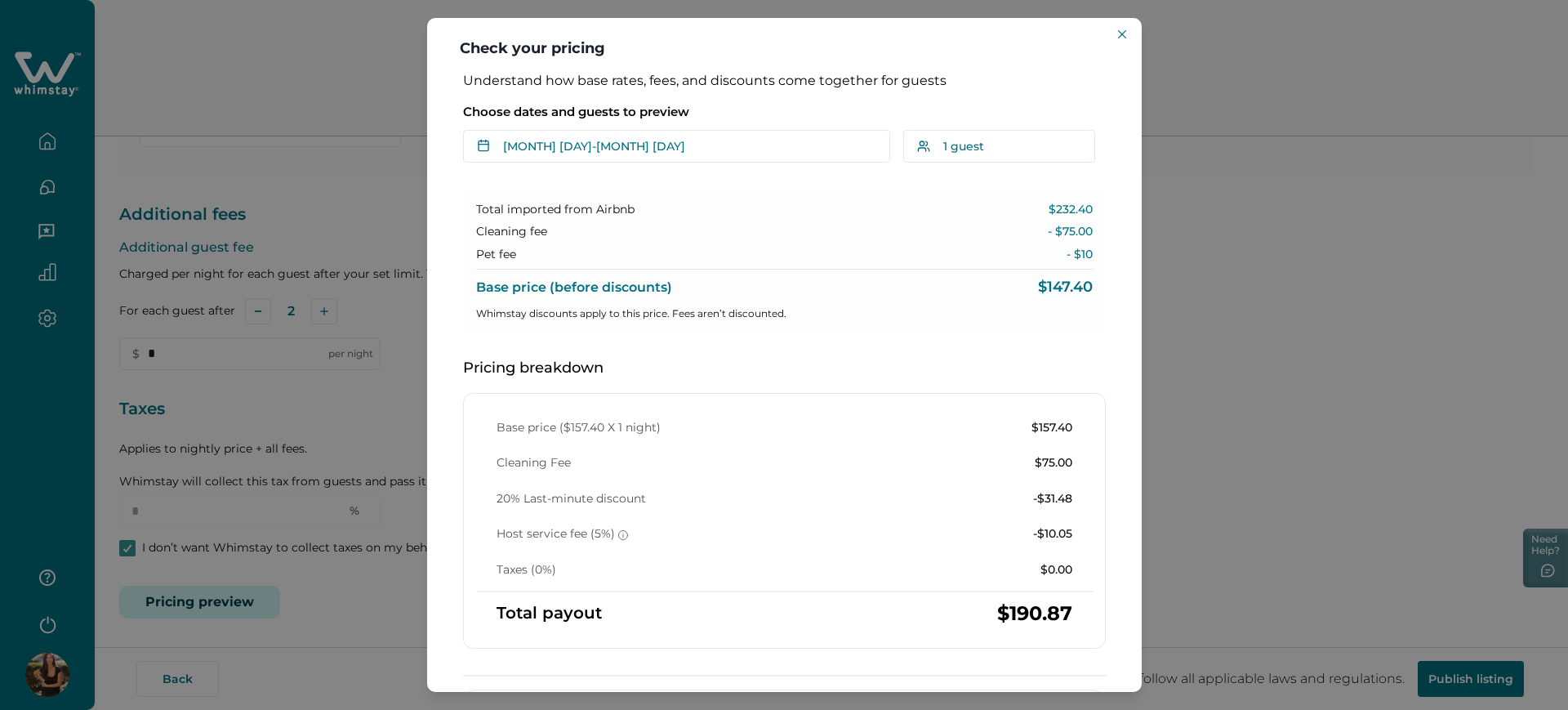 drag, startPoint x: 453, startPoint y: 187, endPoint x: 464, endPoint y: 183, distance: 11.7047 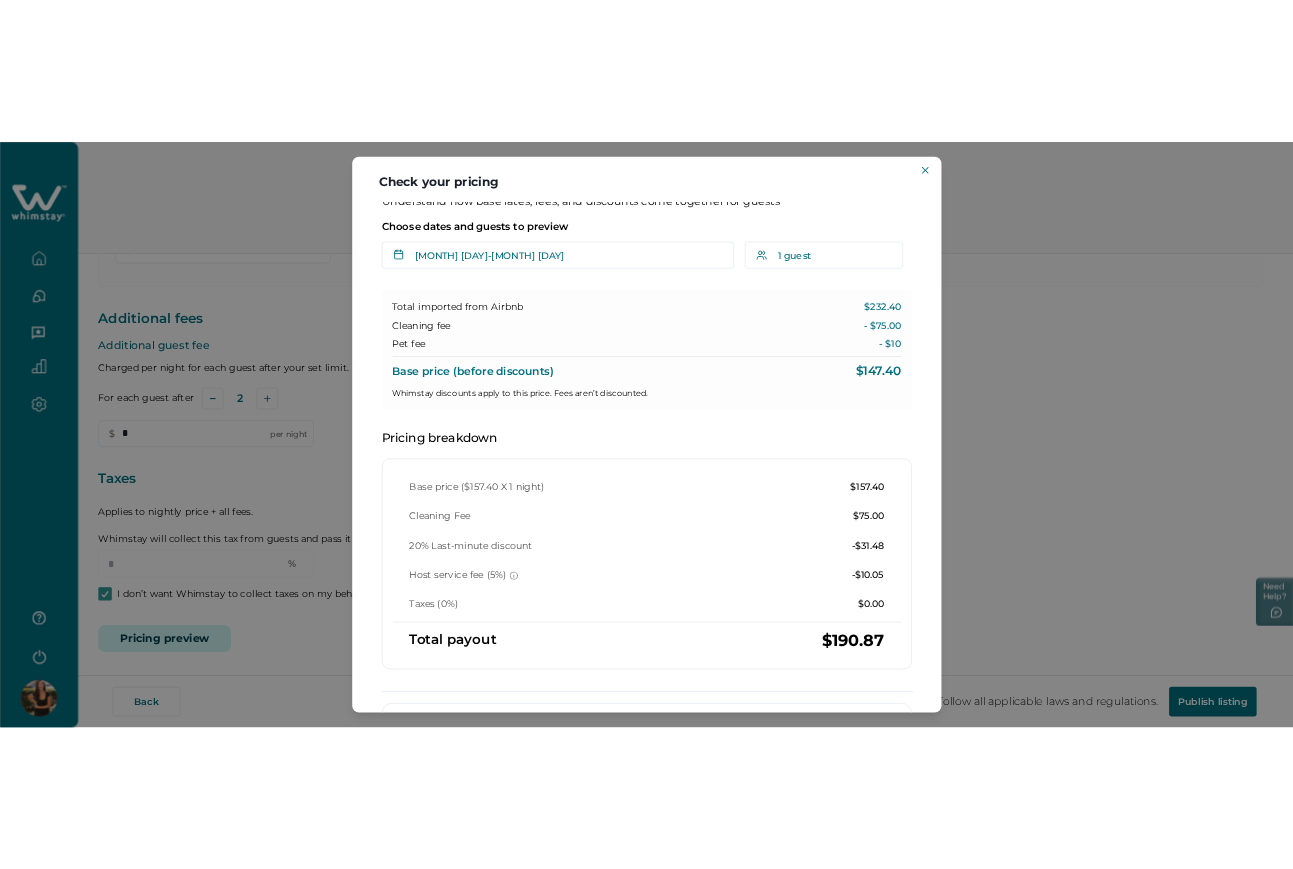 scroll, scrollTop: 10, scrollLeft: 0, axis: vertical 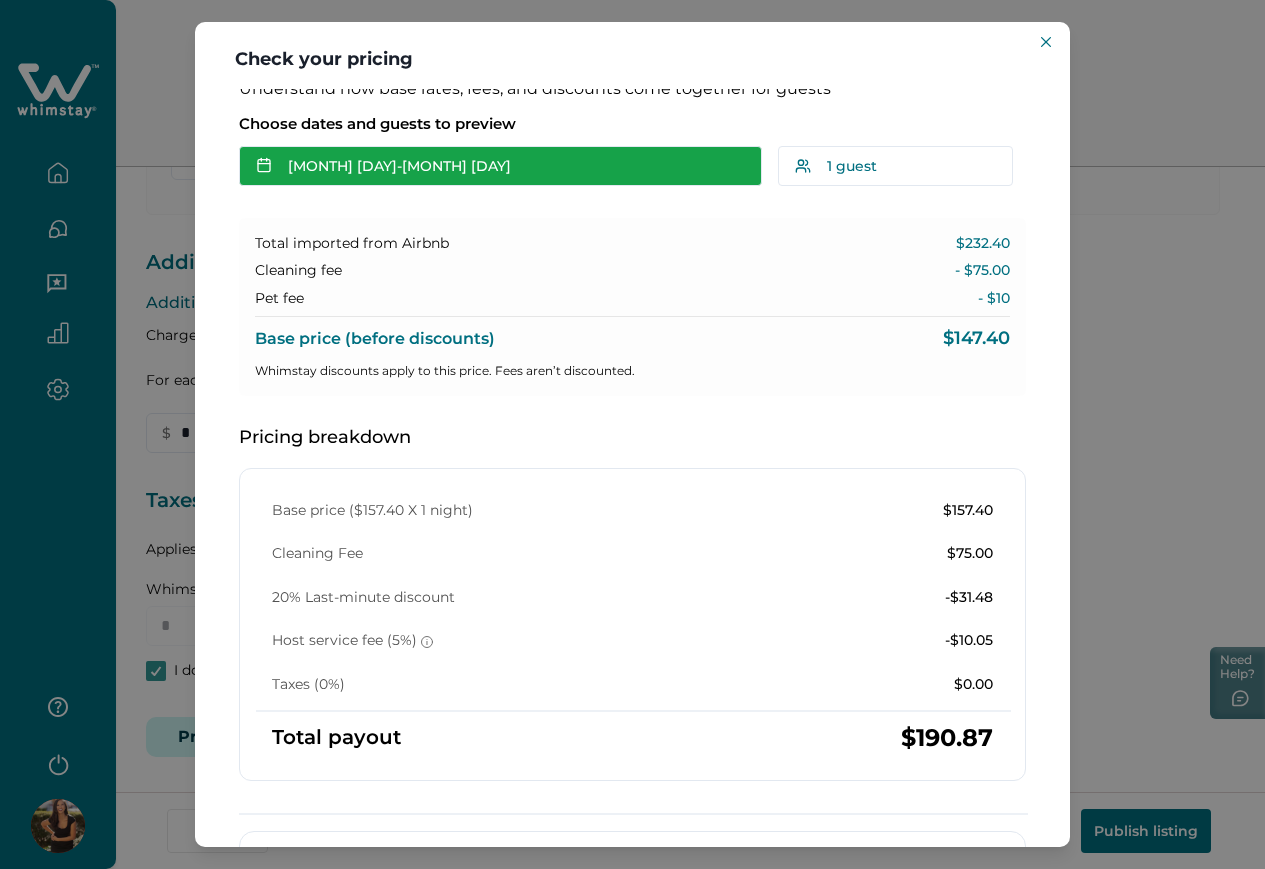 click on "Jul 31  -  Aug 01" at bounding box center (500, 166) 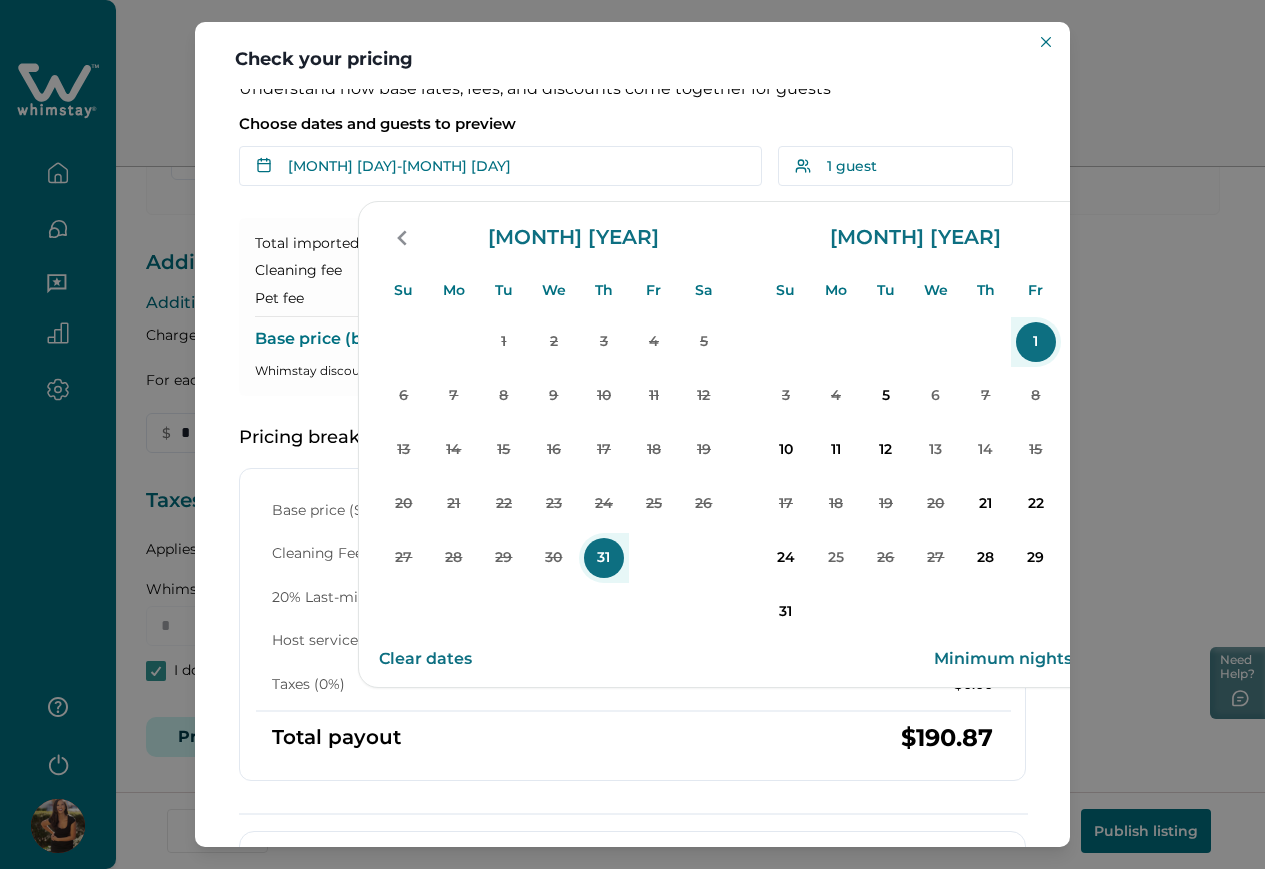 click on "Clear dates" at bounding box center (425, 659) 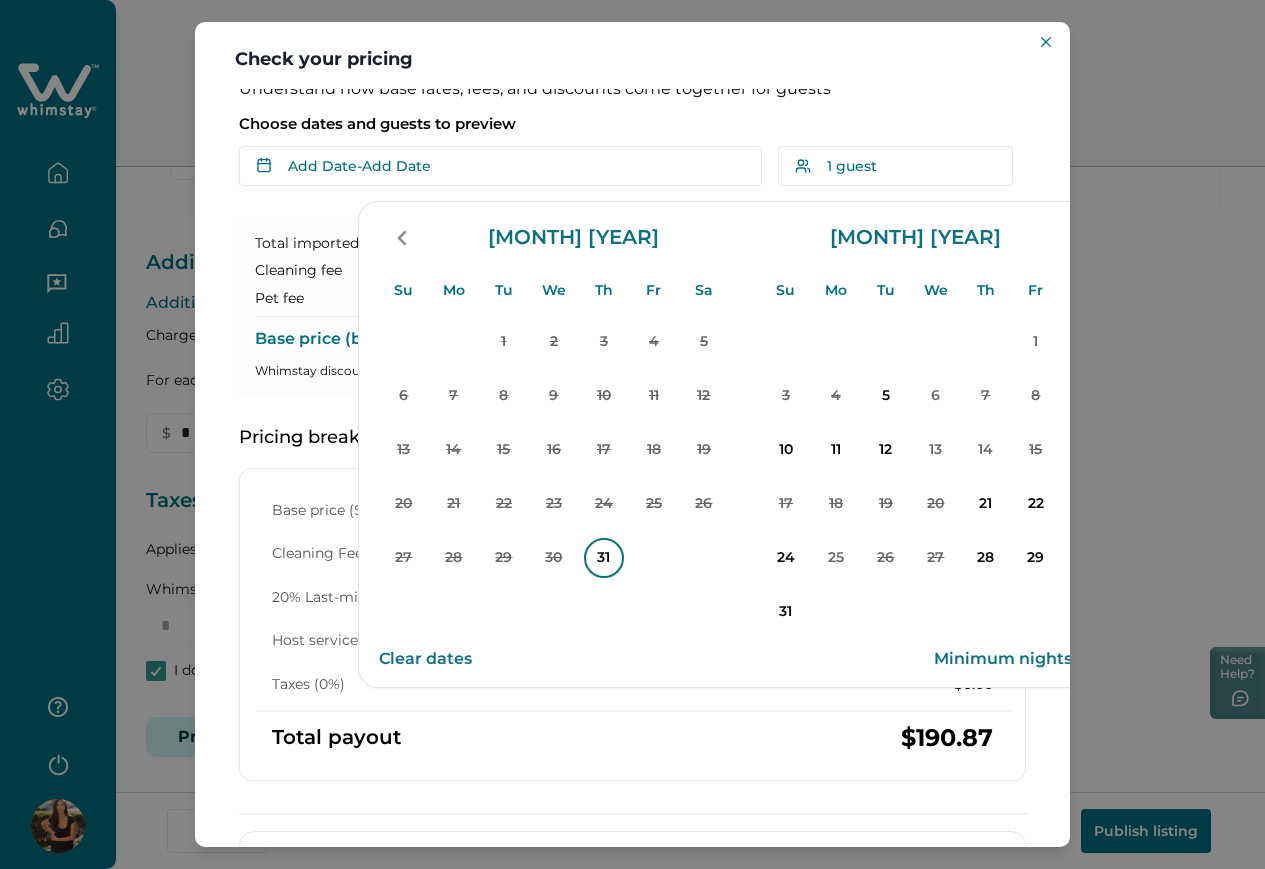 click on "31" at bounding box center (604, 558) 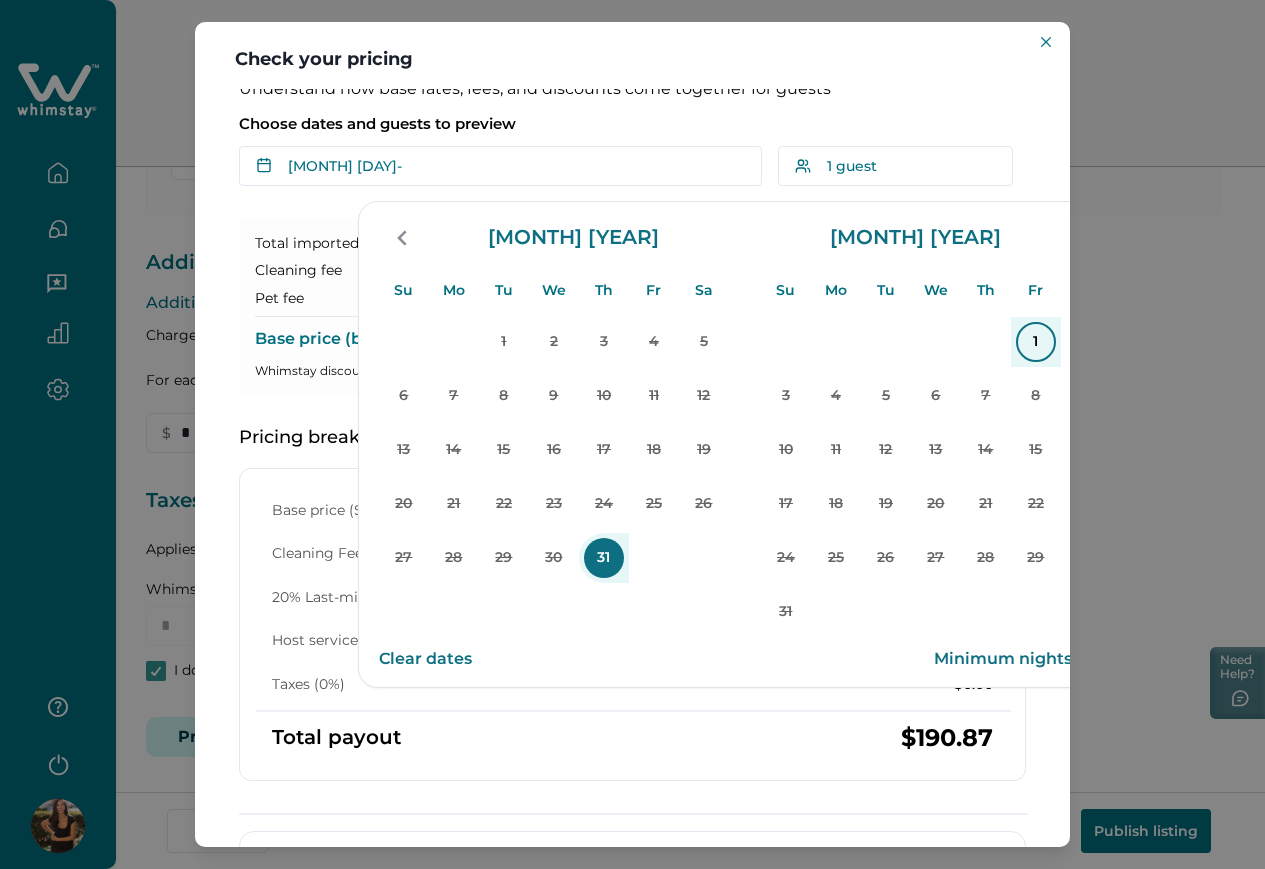 click on "1" at bounding box center [1036, 342] 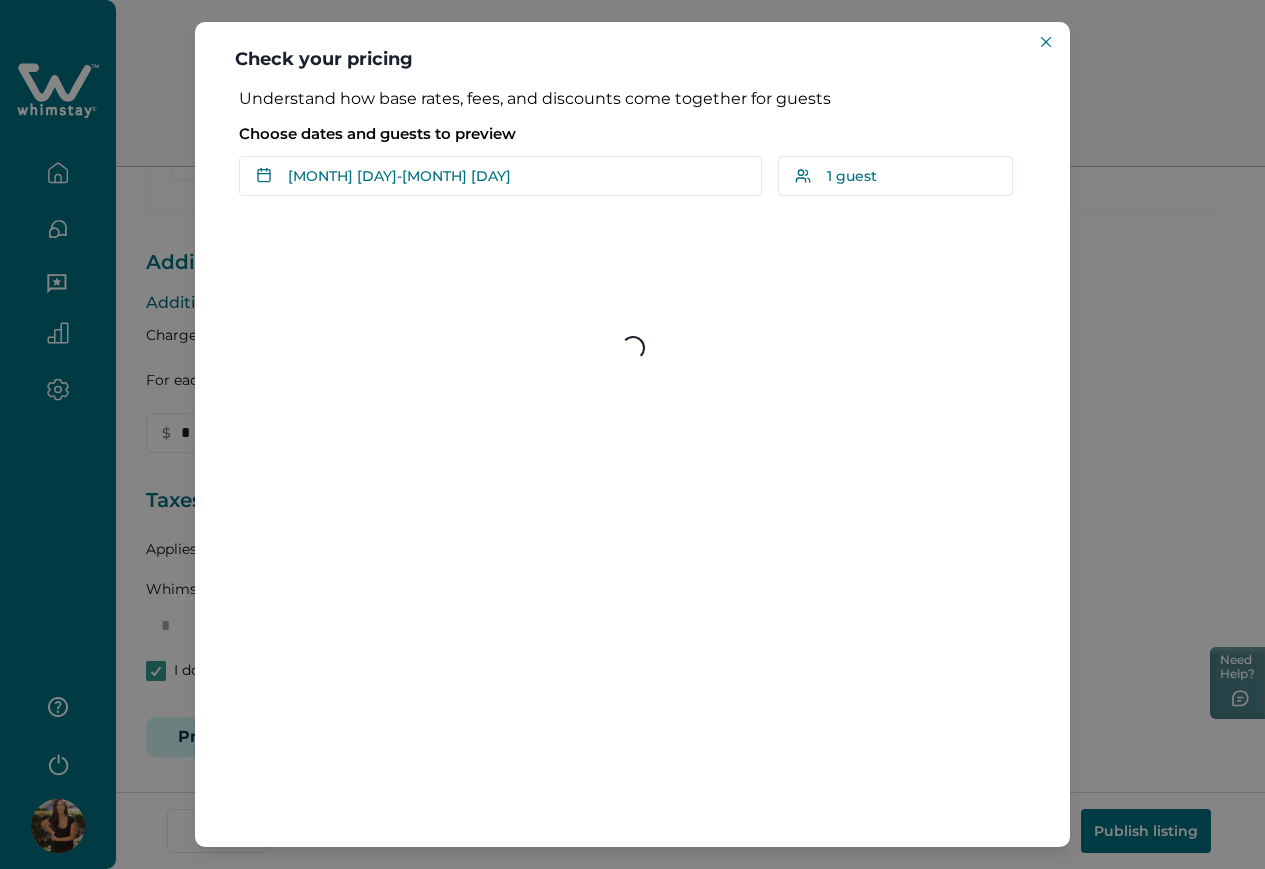 scroll, scrollTop: 0, scrollLeft: 0, axis: both 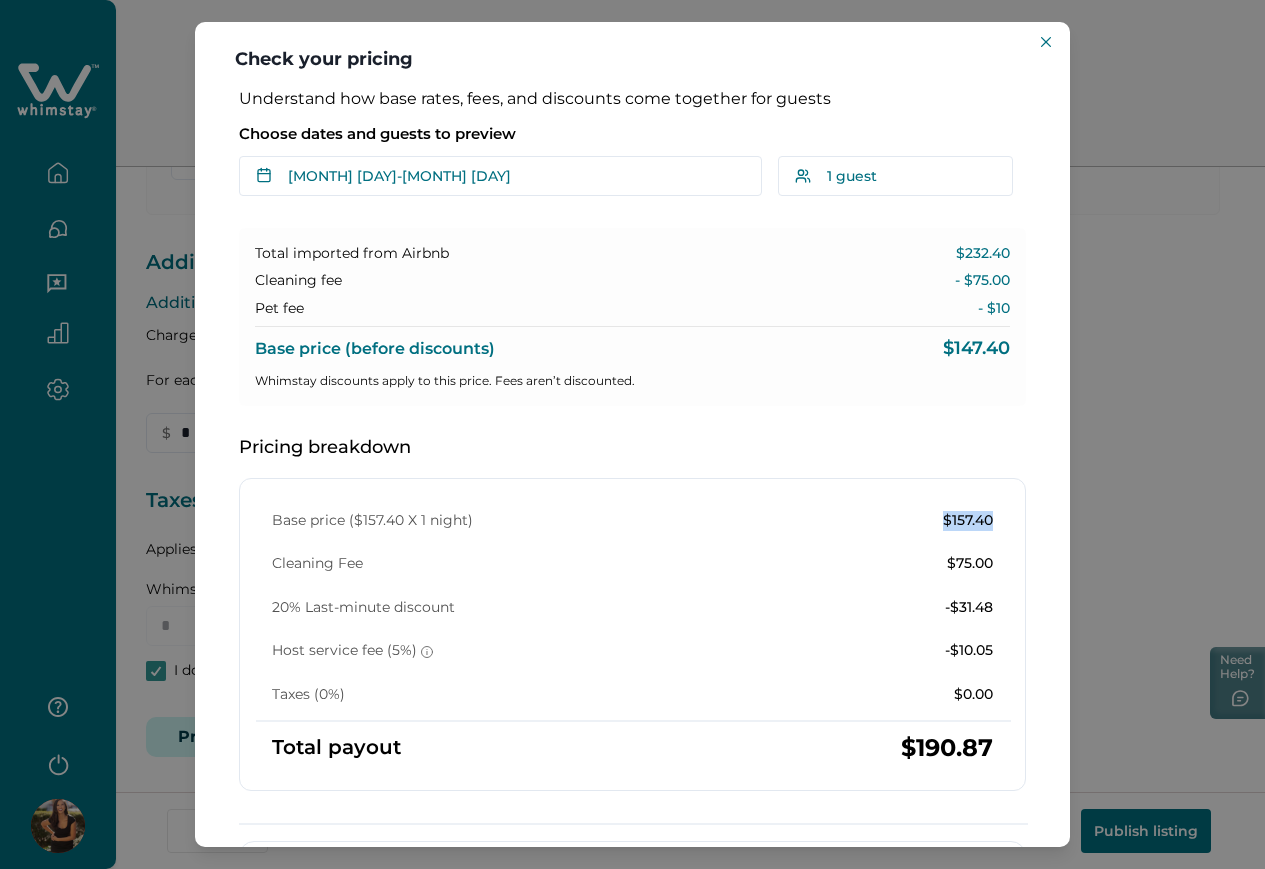 drag, startPoint x: 917, startPoint y: 523, endPoint x: 974, endPoint y: 511, distance: 58.249462 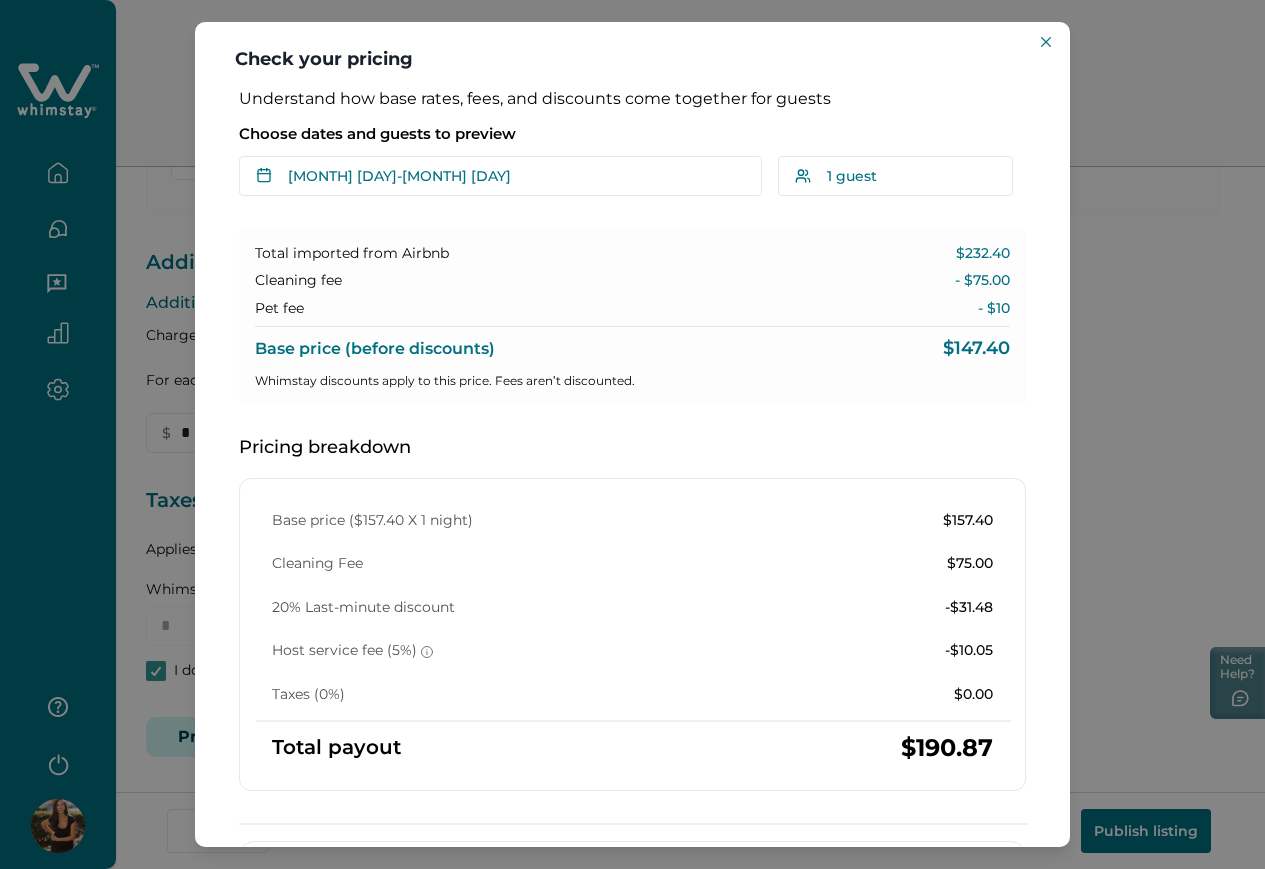 click on "-$31.48" at bounding box center (969, 608) 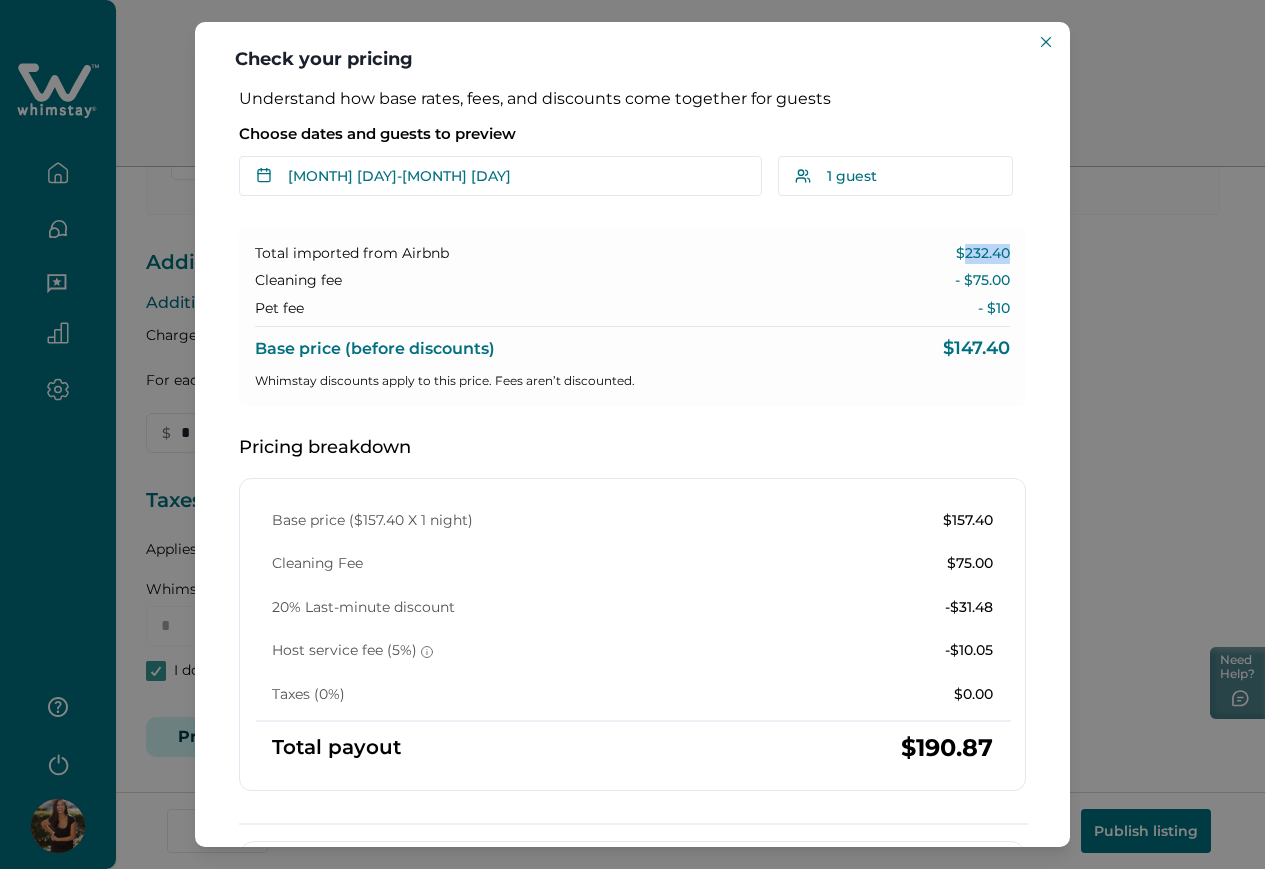 click on "$232.40" at bounding box center [983, 254] 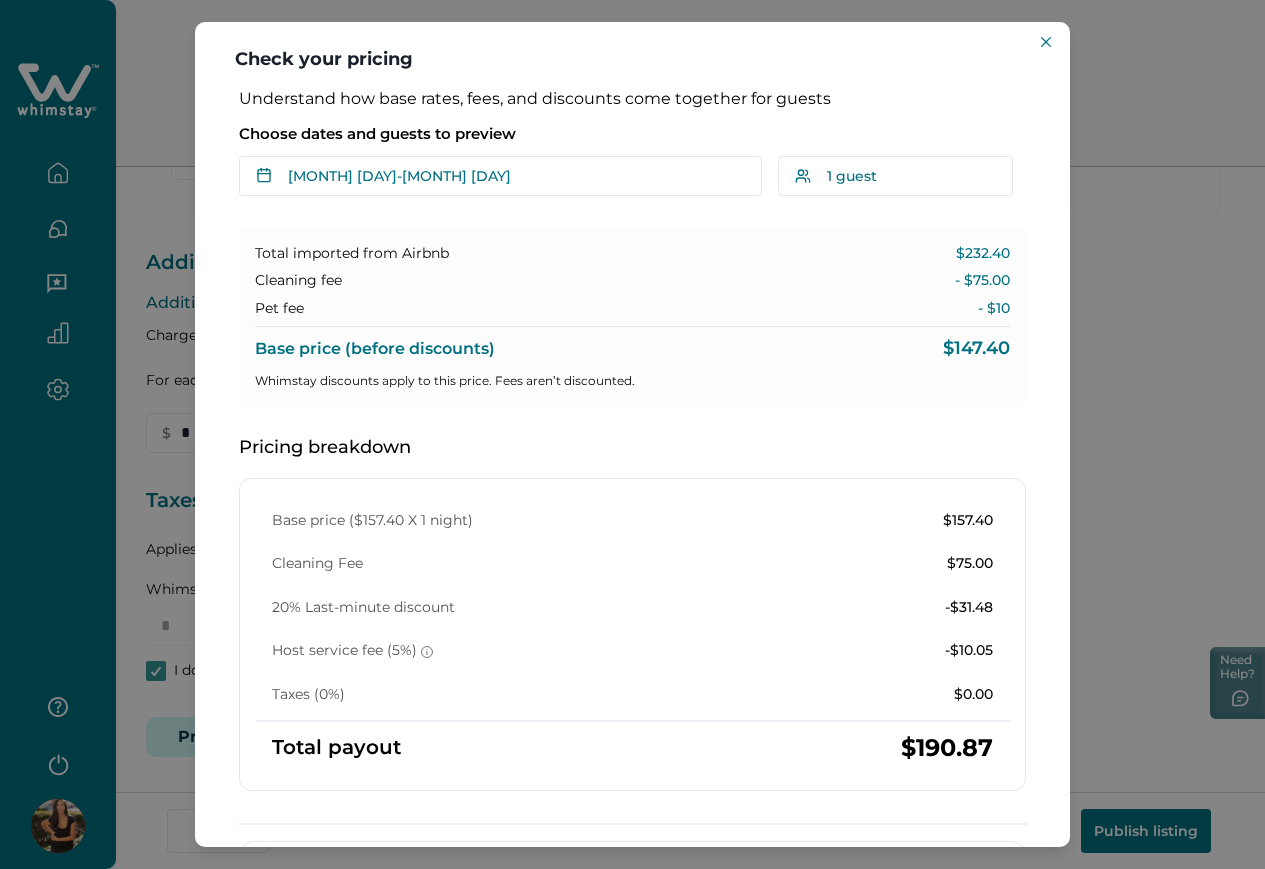 click on "Pricing breakdown" at bounding box center [632, 448] 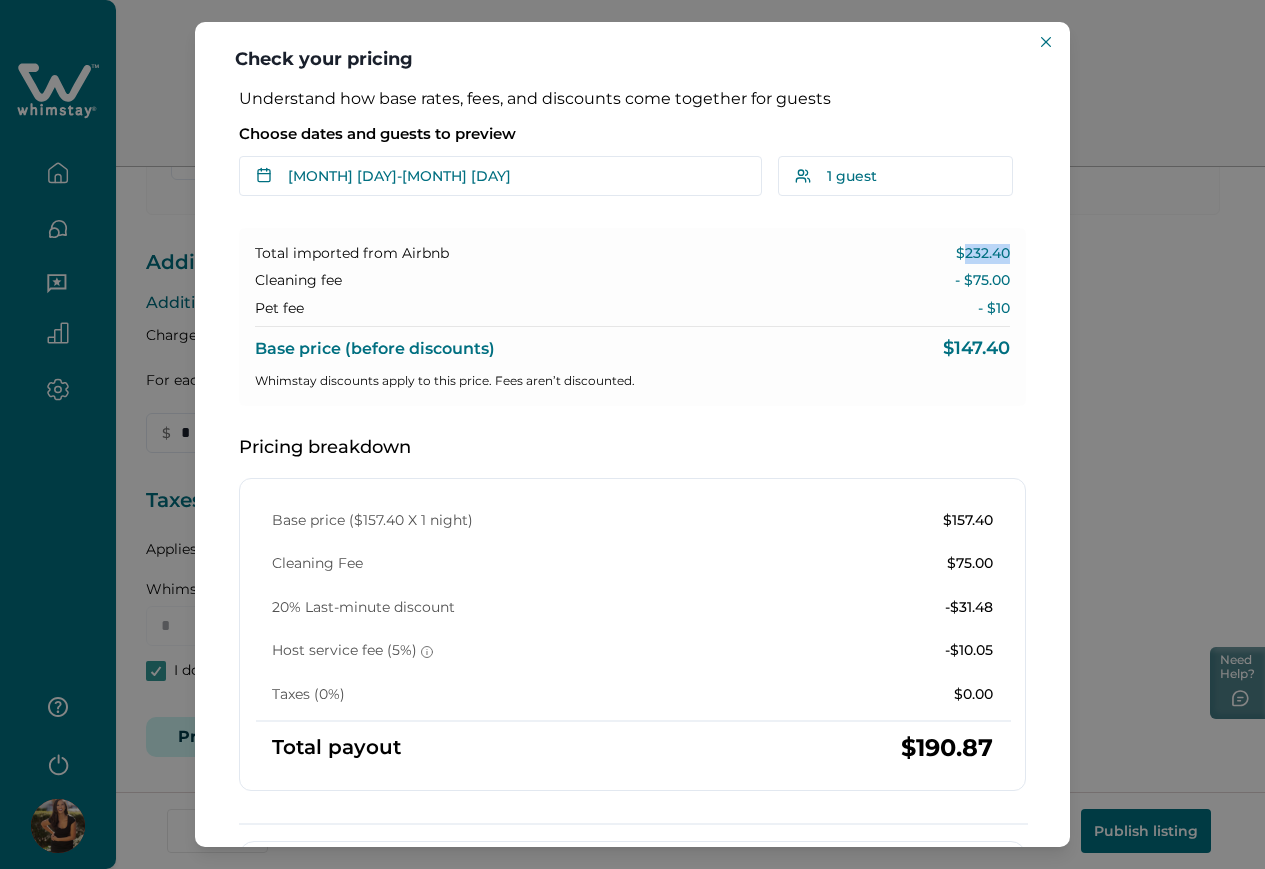 drag, startPoint x: 952, startPoint y: 253, endPoint x: 995, endPoint y: 256, distance: 43.104523 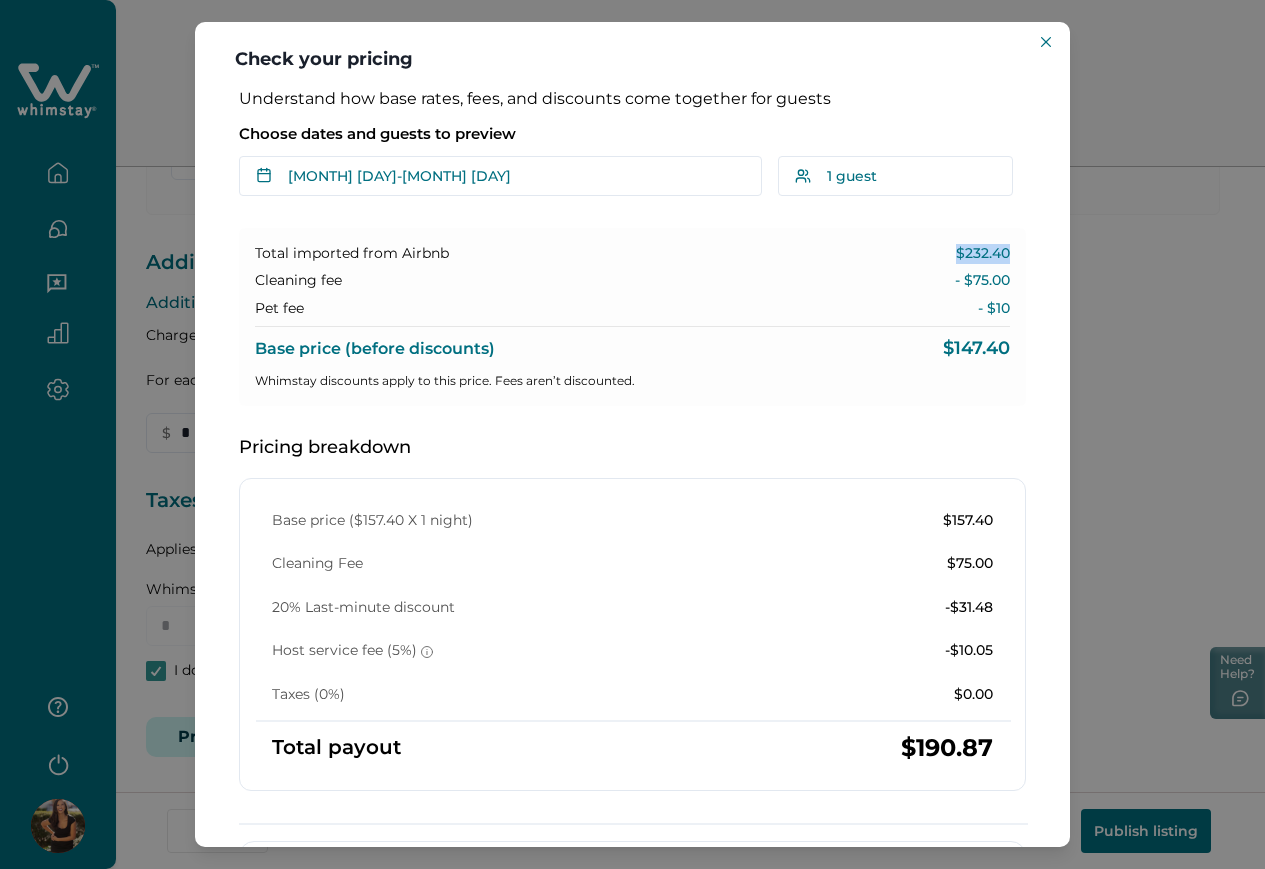 drag, startPoint x: 917, startPoint y: 244, endPoint x: 996, endPoint y: 241, distance: 79.05694 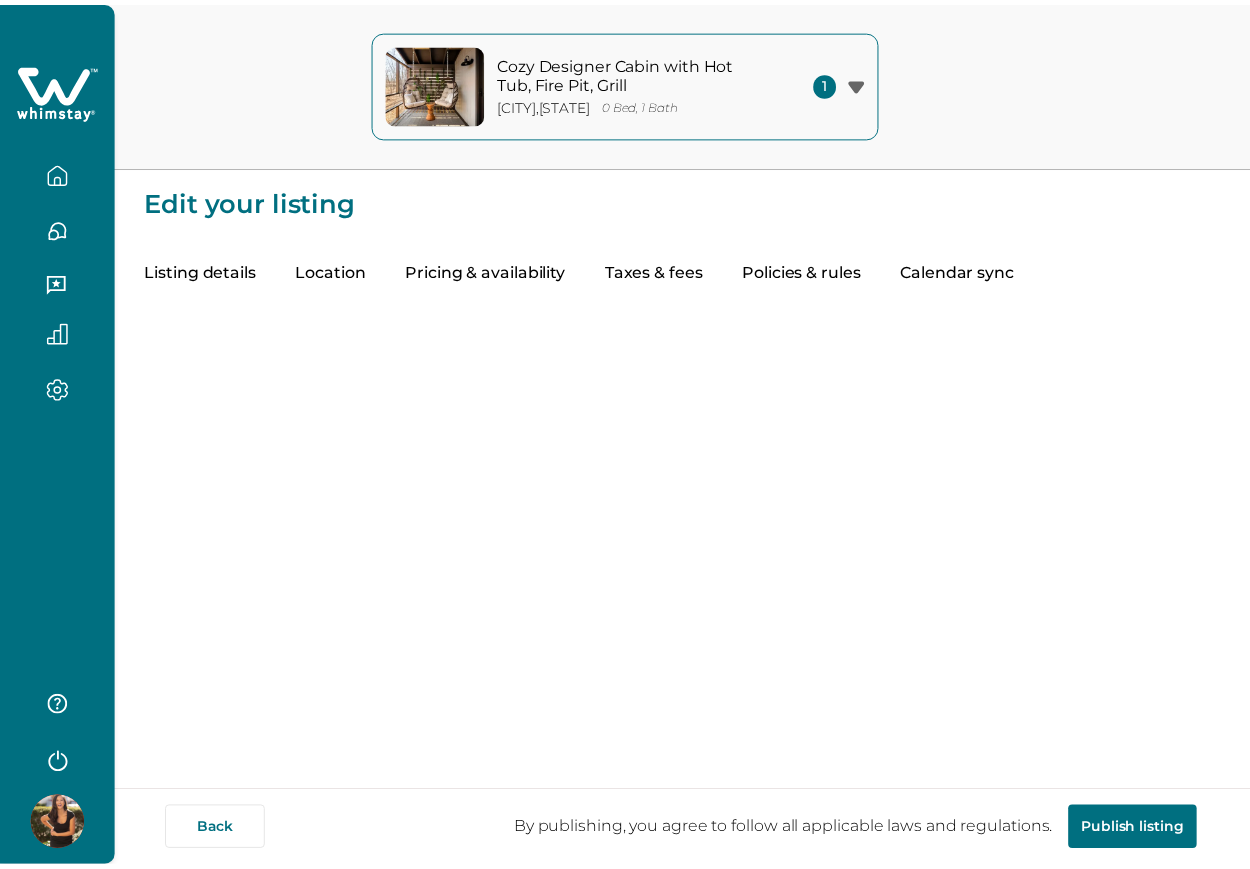scroll, scrollTop: 0, scrollLeft: 0, axis: both 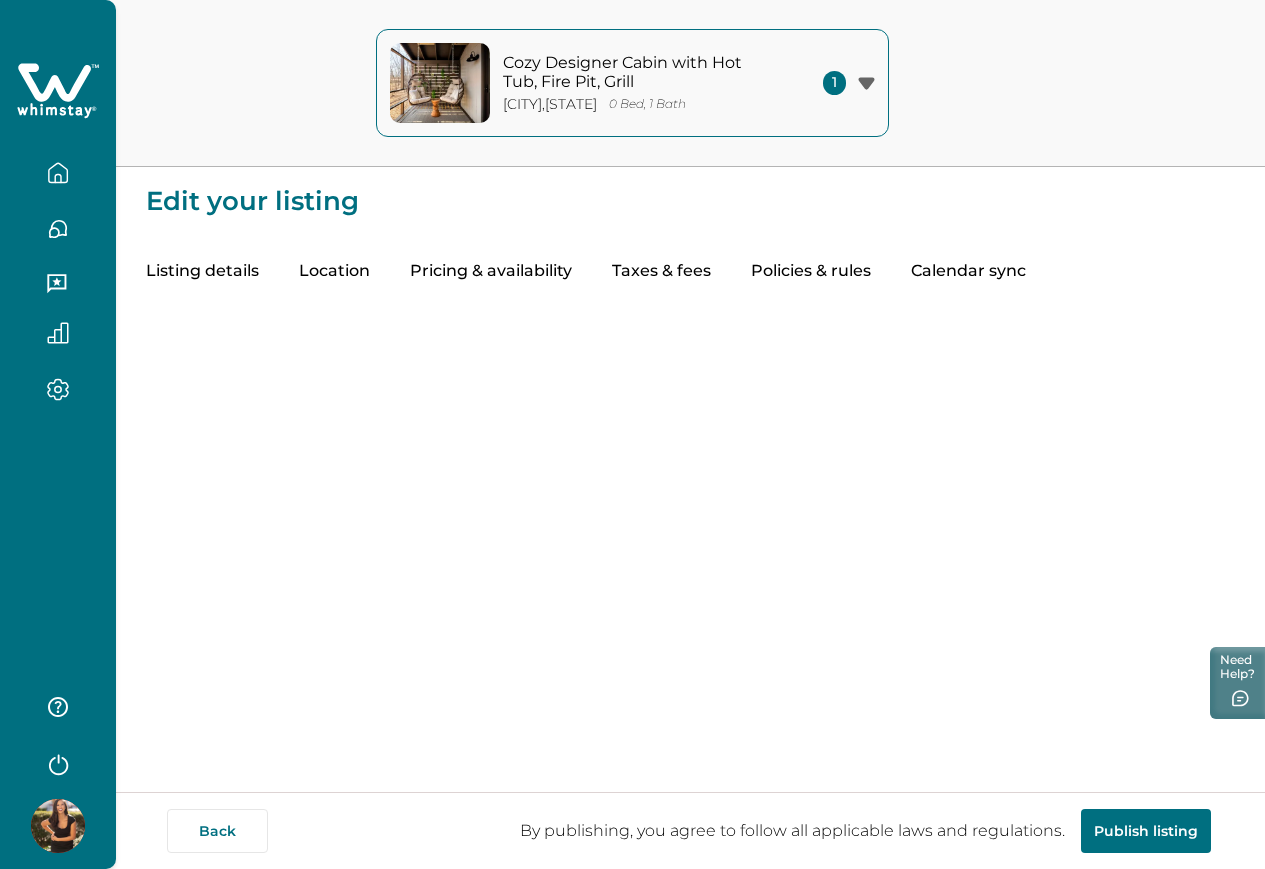 click on "Pricing & availability" at bounding box center [491, 272] 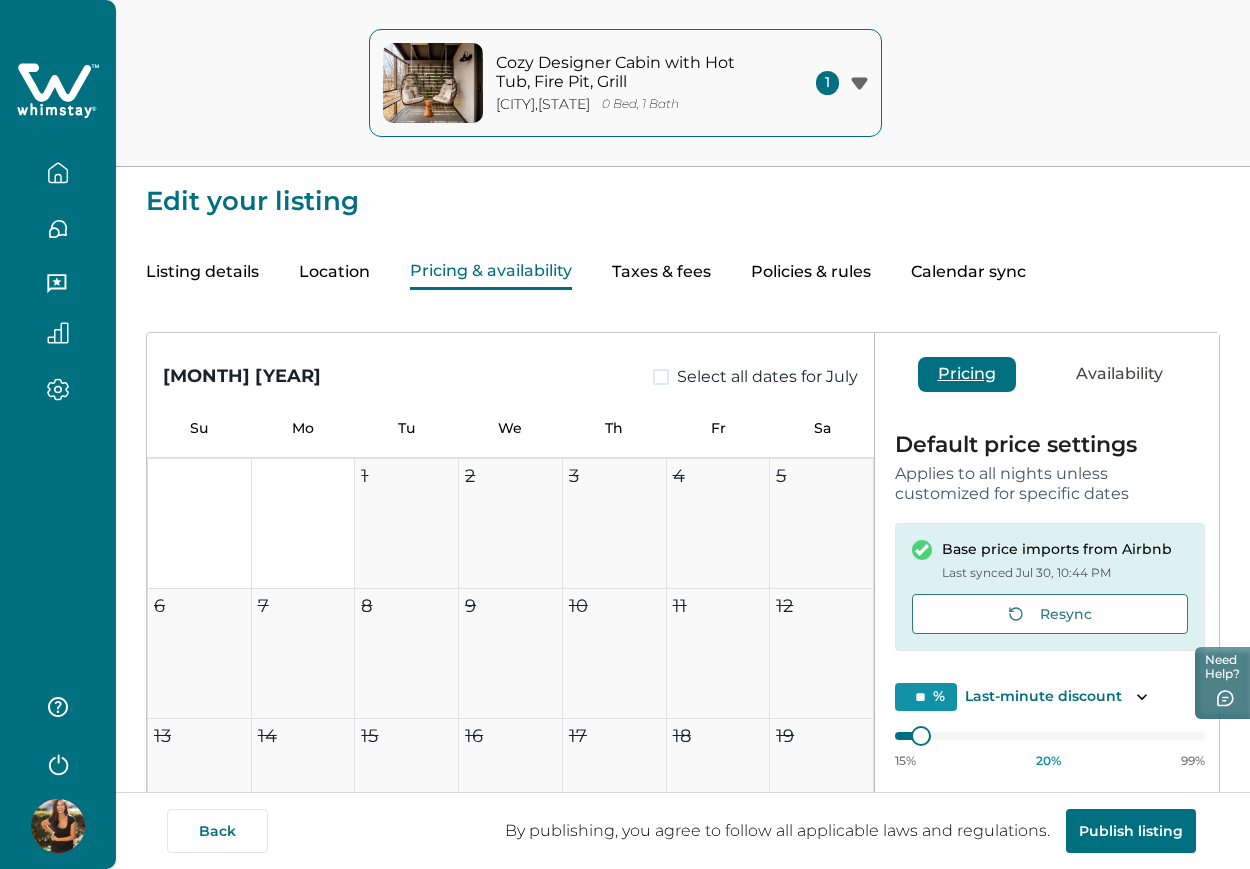 click on "Taxes & fees" at bounding box center (661, 272) 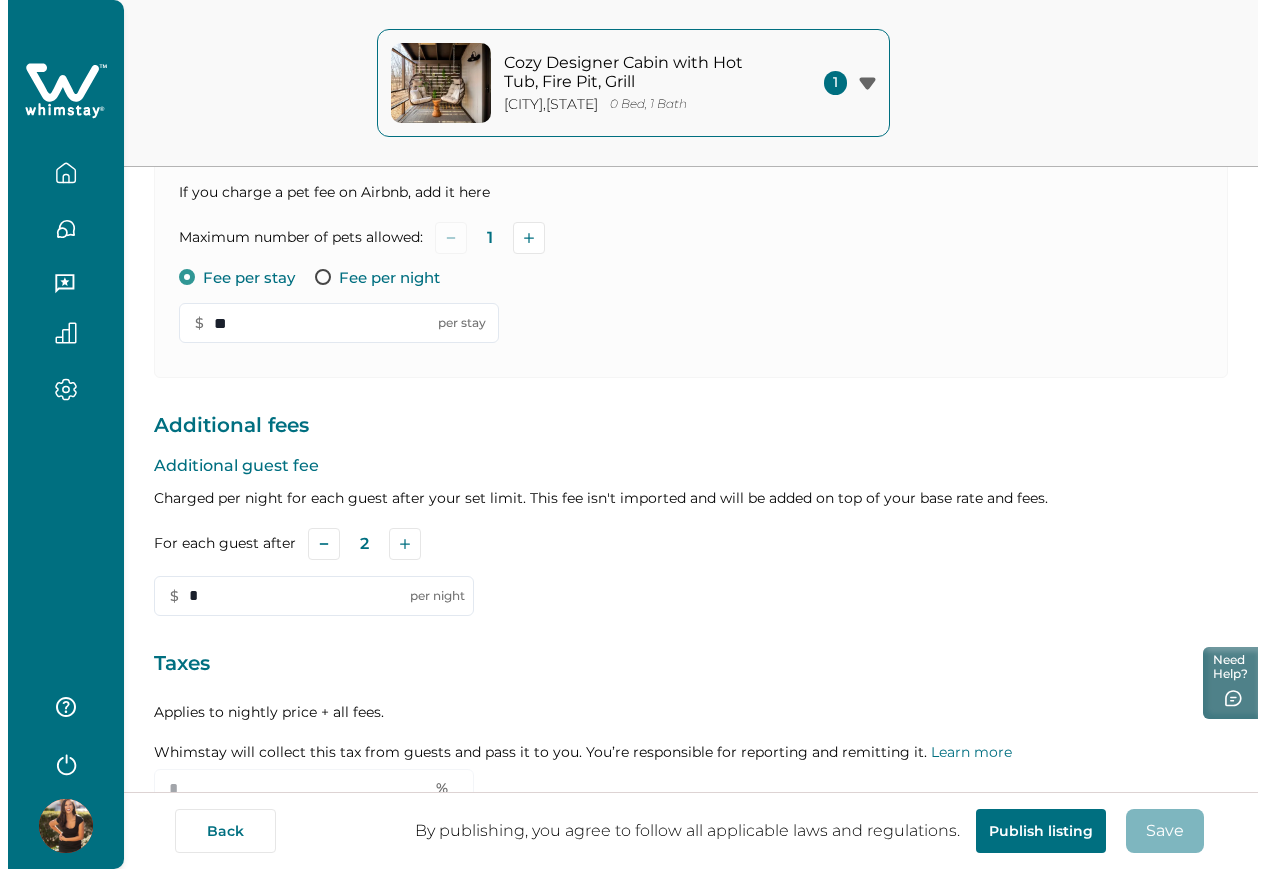 scroll, scrollTop: 523, scrollLeft: 0, axis: vertical 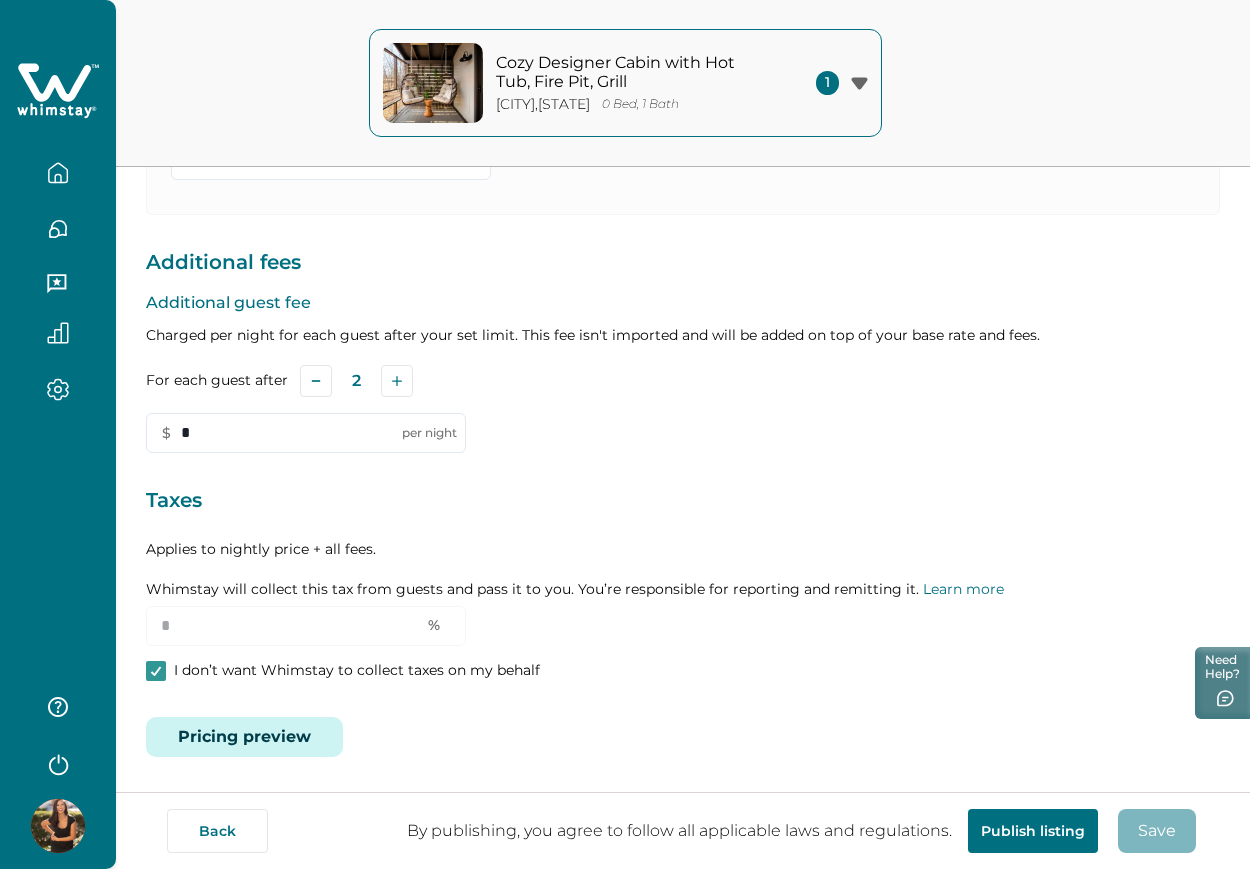 click on "Pricing preview" at bounding box center [244, 737] 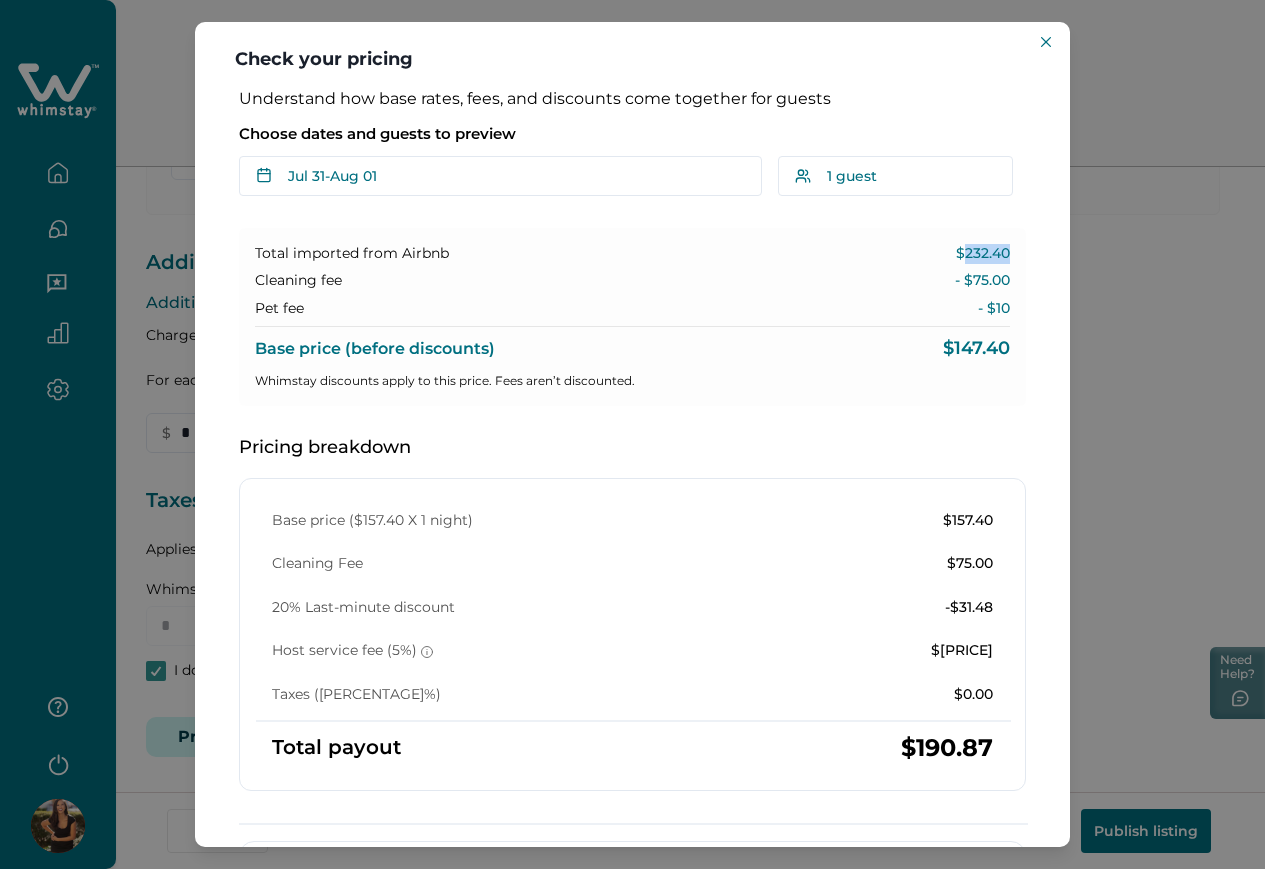 drag, startPoint x: 946, startPoint y: 248, endPoint x: 1002, endPoint y: 249, distance: 56.008926 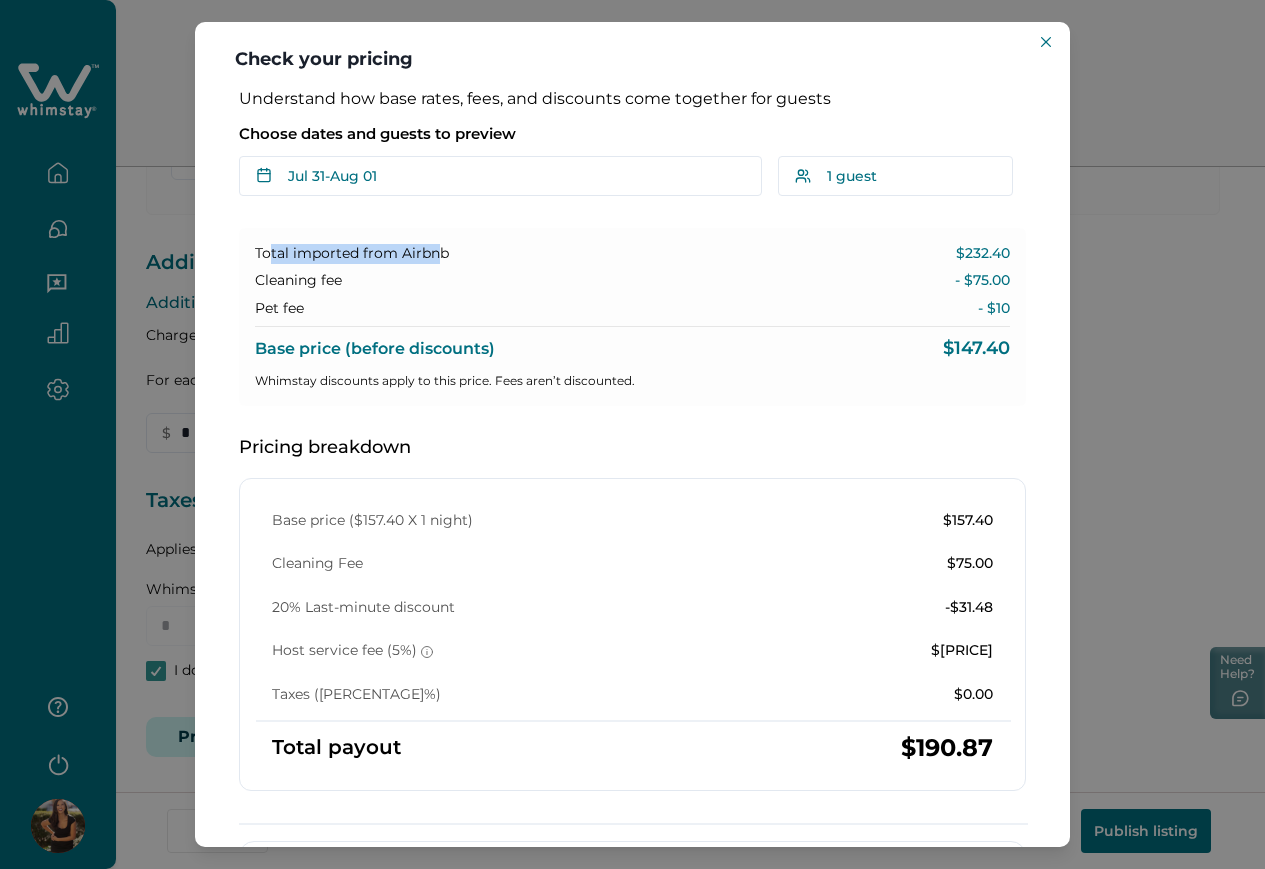 drag, startPoint x: 434, startPoint y: 242, endPoint x: 268, endPoint y: 246, distance: 166.04819 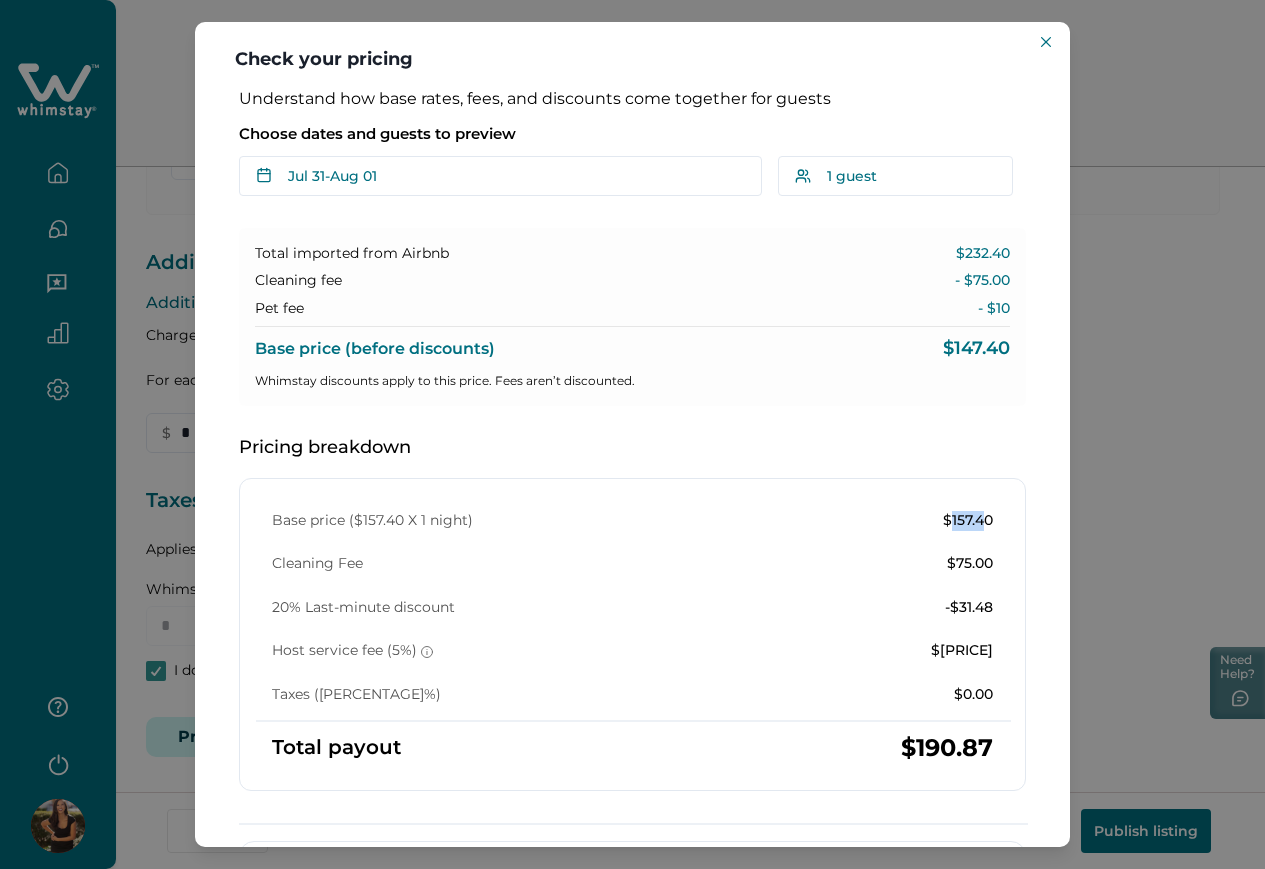 drag, startPoint x: 938, startPoint y: 530, endPoint x: 969, endPoint y: 526, distance: 31.257 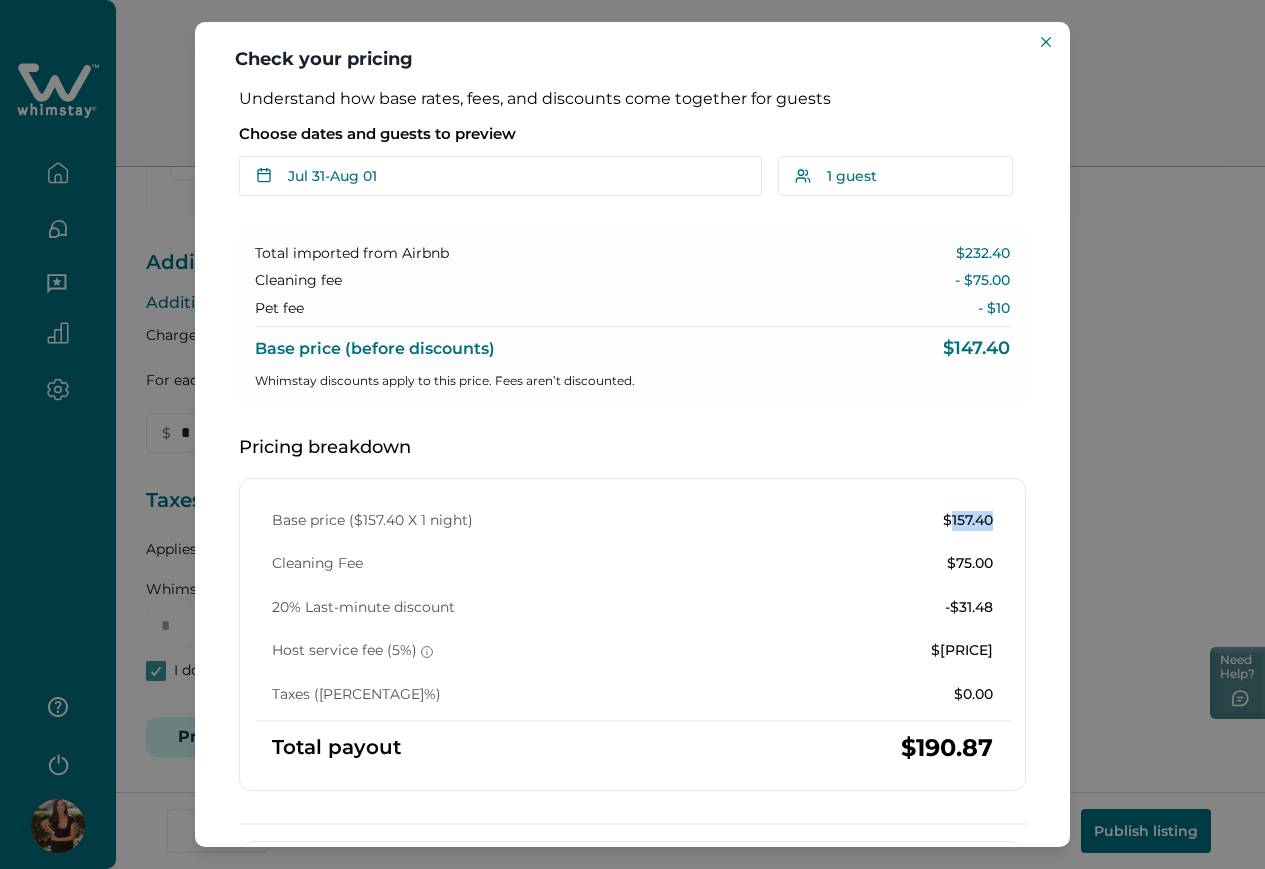 click on "$157.40" at bounding box center (968, 521) 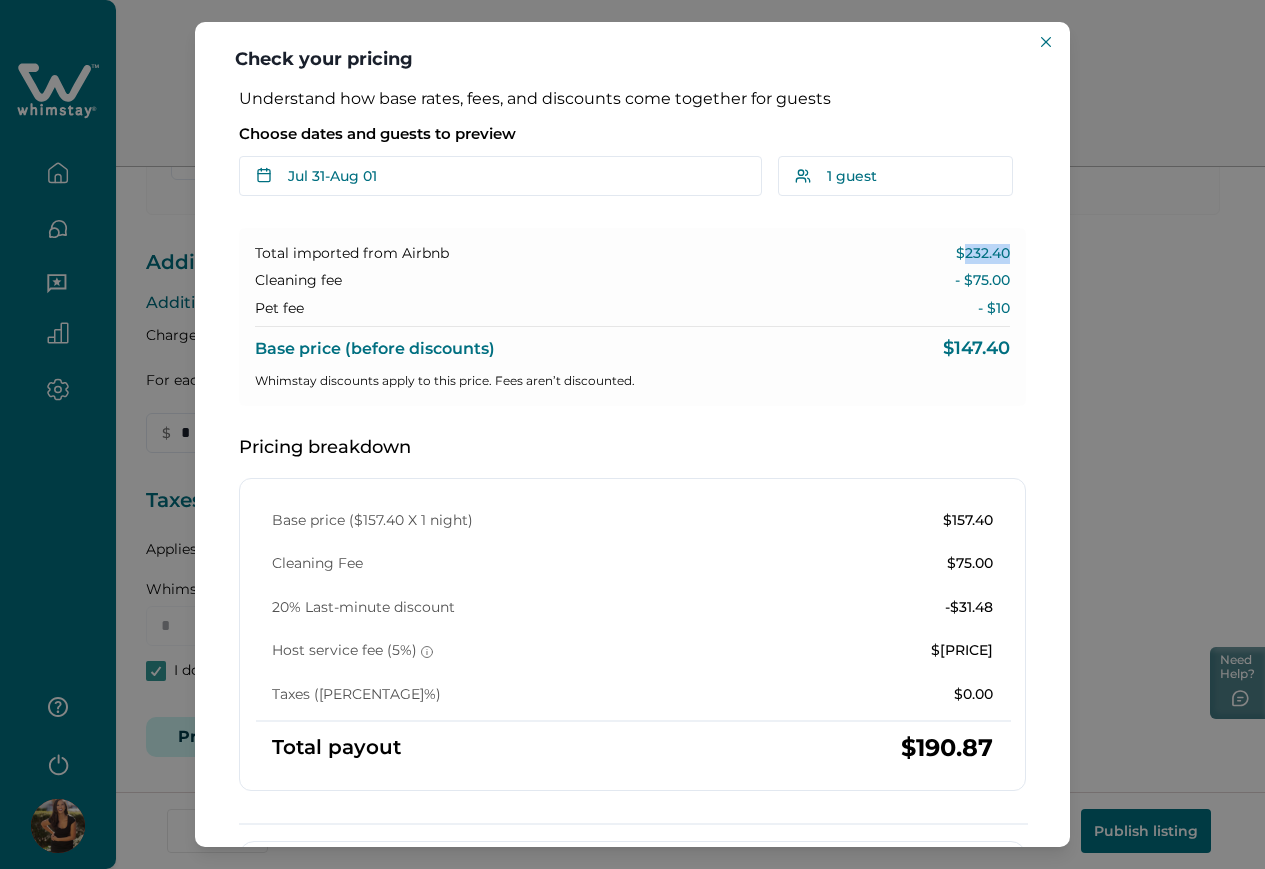 drag, startPoint x: 948, startPoint y: 250, endPoint x: 995, endPoint y: 251, distance: 47.010635 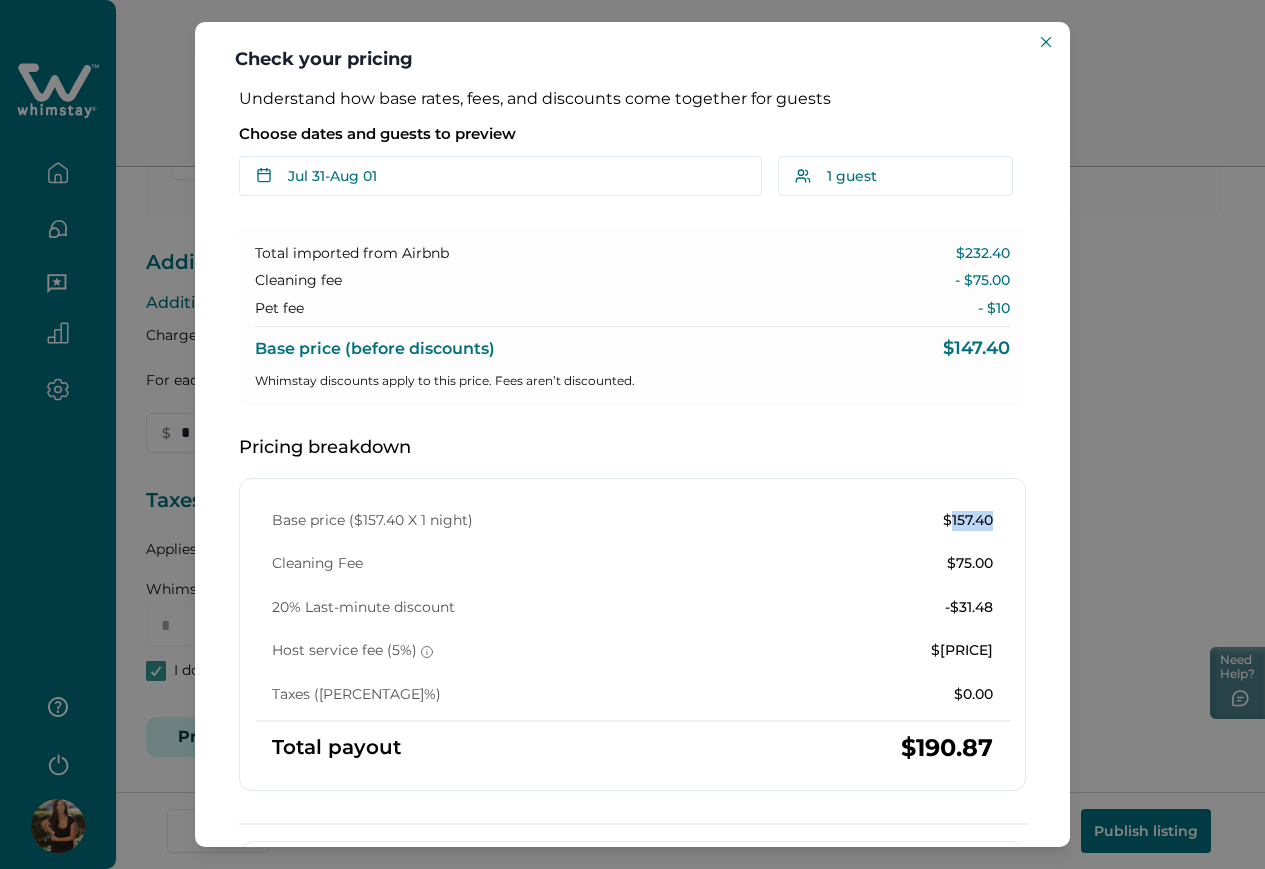 drag, startPoint x: 936, startPoint y: 524, endPoint x: 988, endPoint y: 522, distance: 52.03845 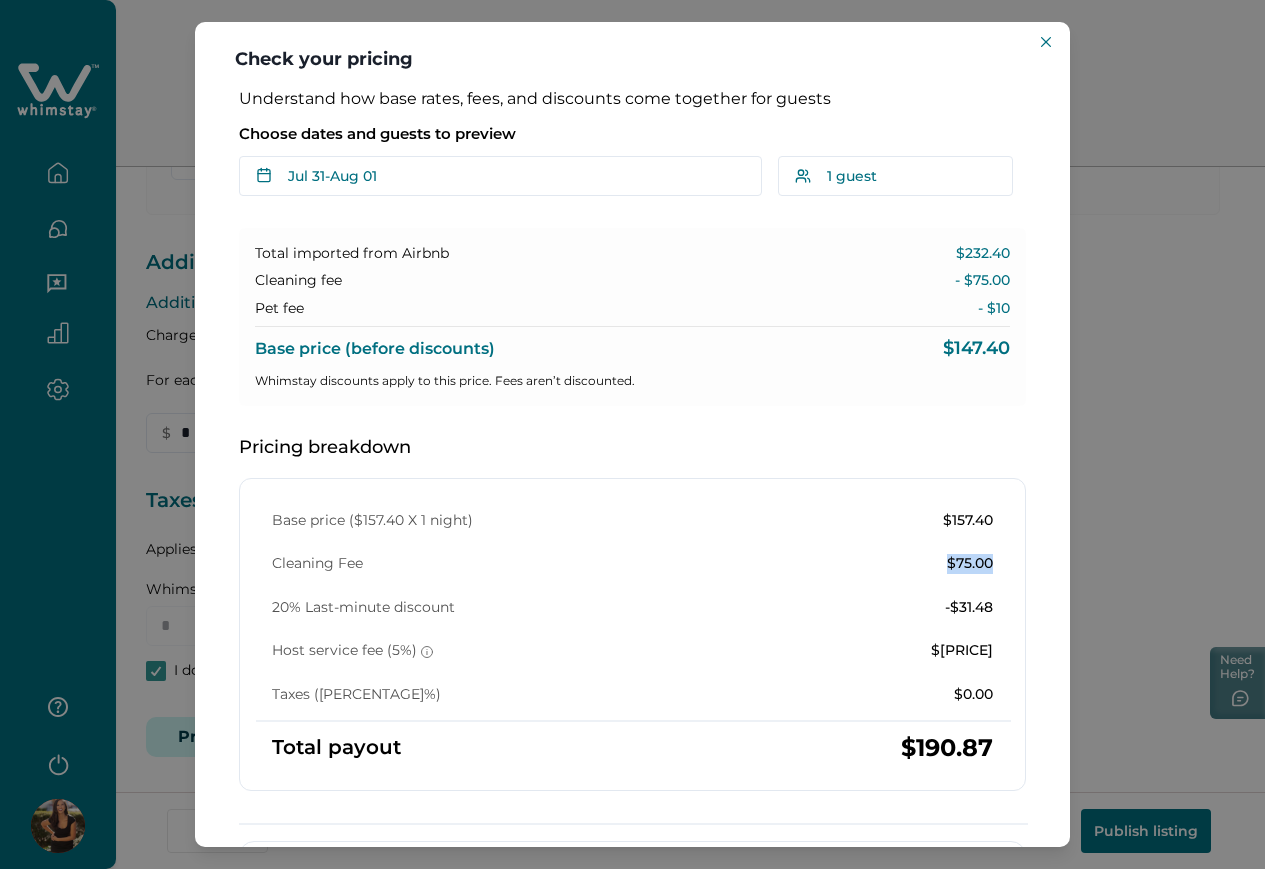 drag, startPoint x: 933, startPoint y: 569, endPoint x: 975, endPoint y: 568, distance: 42.0119 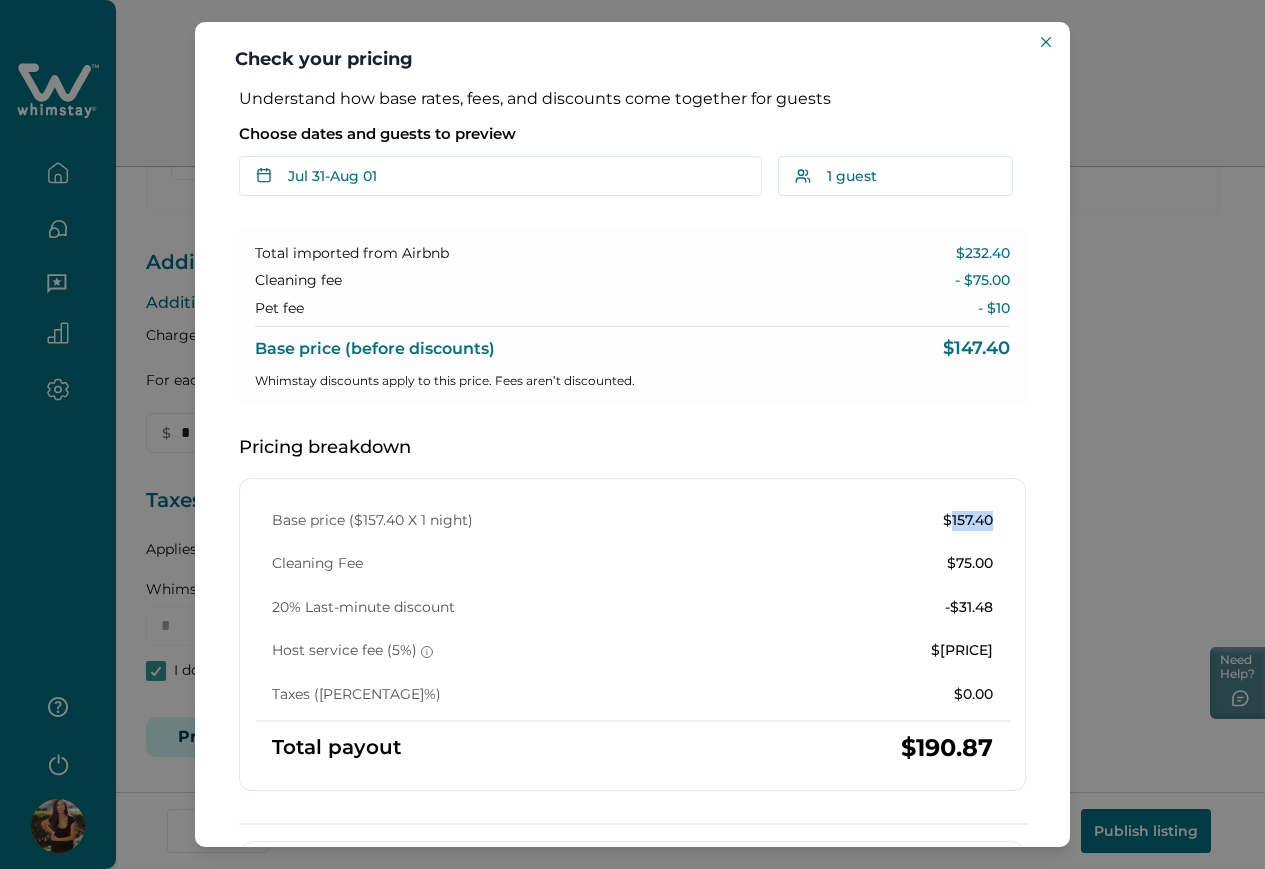 drag, startPoint x: 932, startPoint y: 517, endPoint x: 981, endPoint y: 518, distance: 49.010204 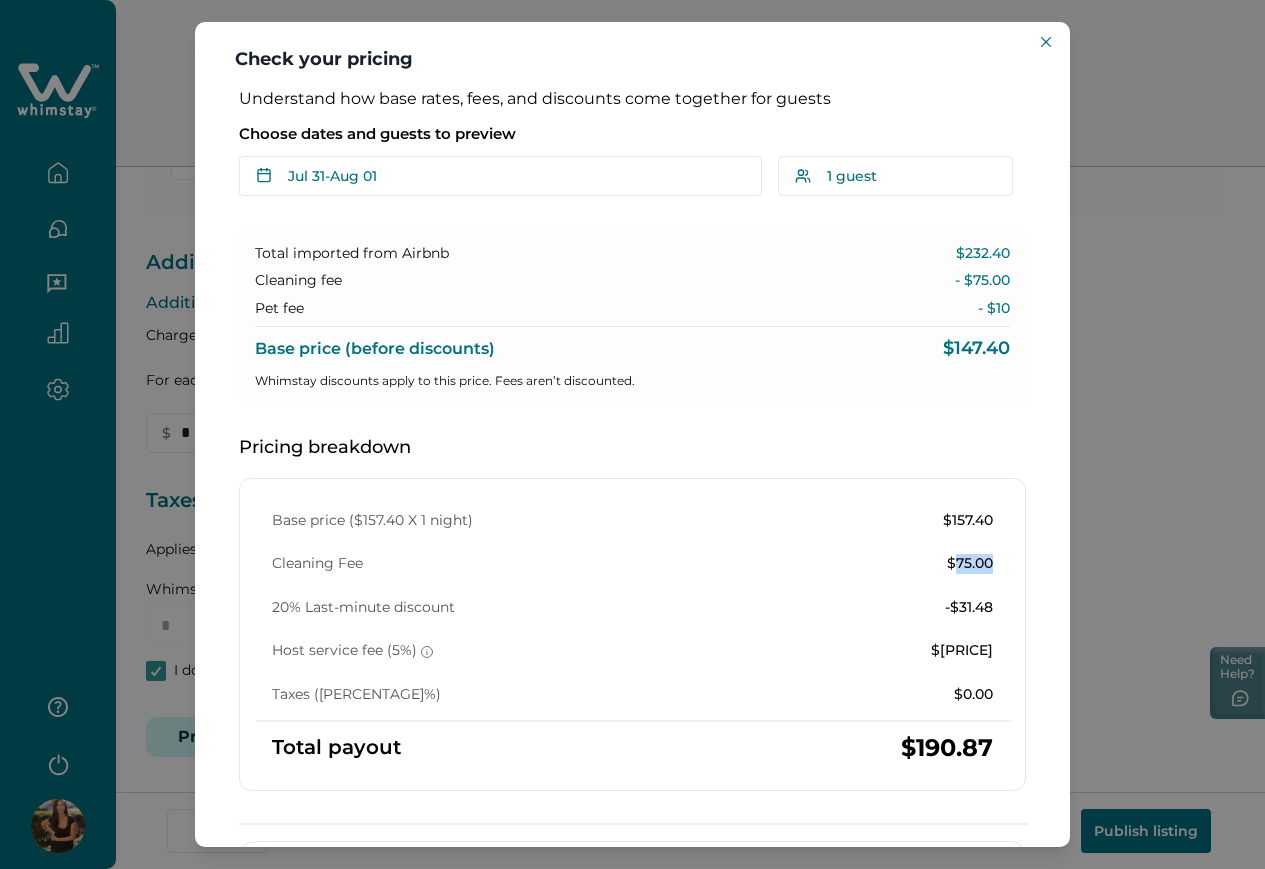 drag, startPoint x: 942, startPoint y: 558, endPoint x: 973, endPoint y: 560, distance: 31.06445 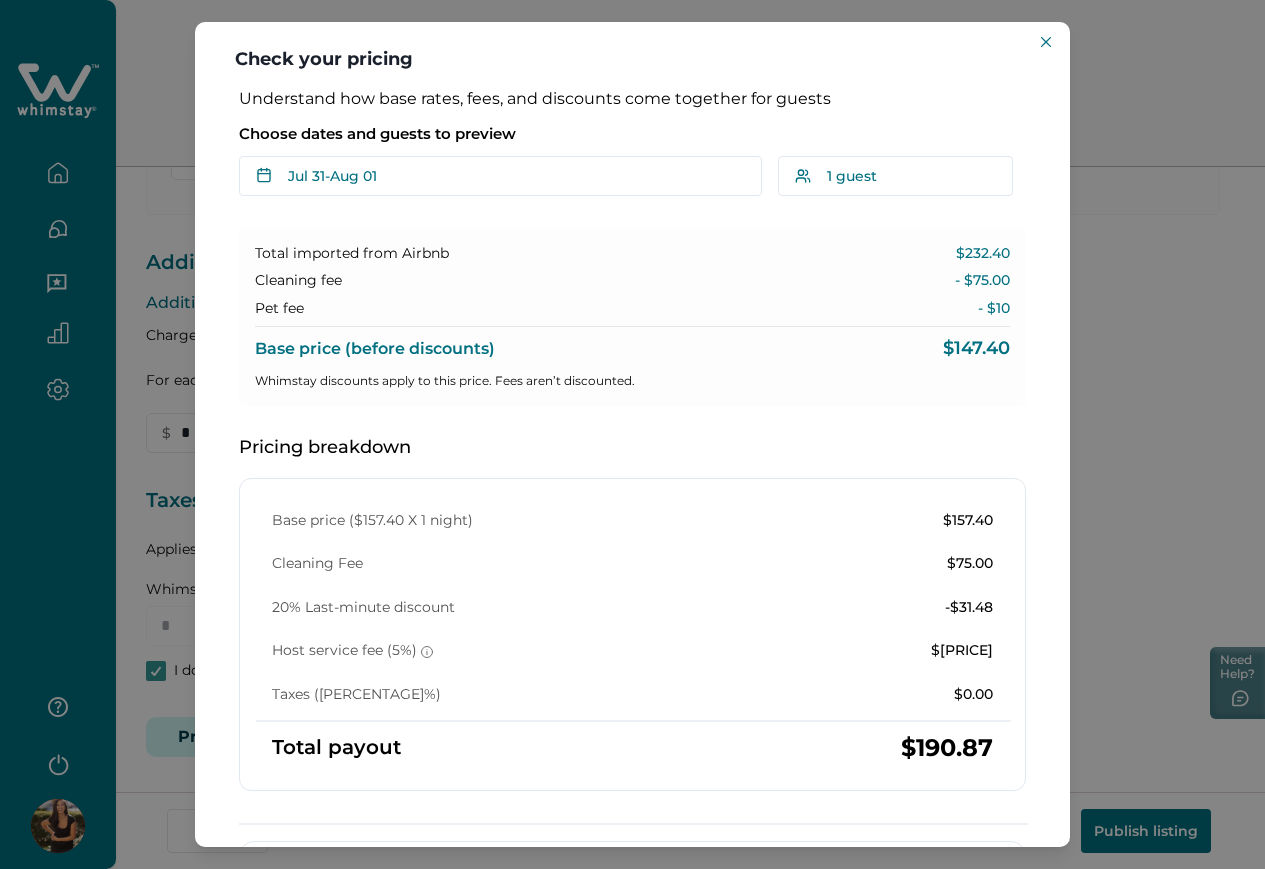 click on "Base price ($157.40 X 1 night)   $157.40 Cleaning Fee   $75.00 20% Last-minute discount   -$31.48 Host service fee (5%)   -$10.05 Taxes   (0%) $0.00" at bounding box center [632, 608] 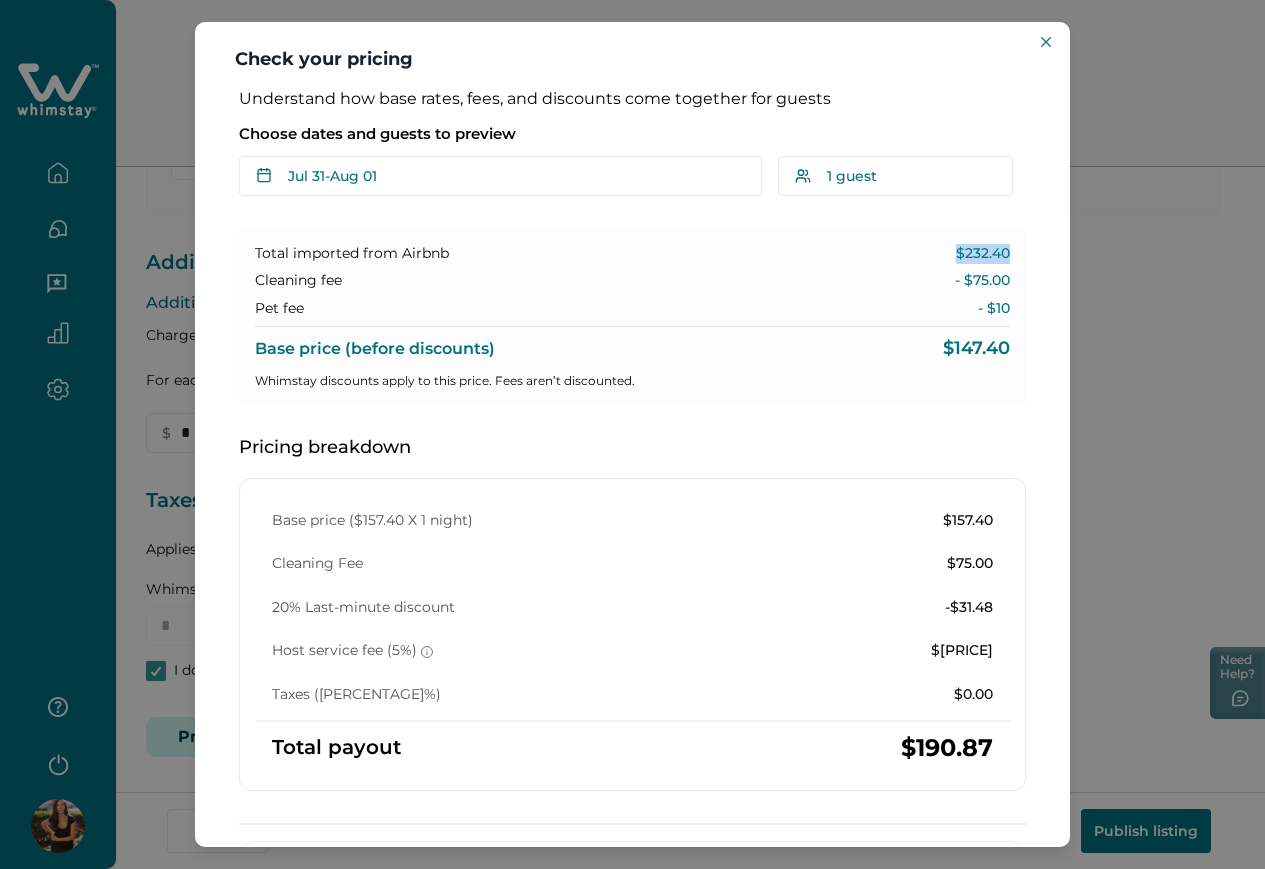 drag, startPoint x: 941, startPoint y: 254, endPoint x: 1008, endPoint y: 251, distance: 67.06713 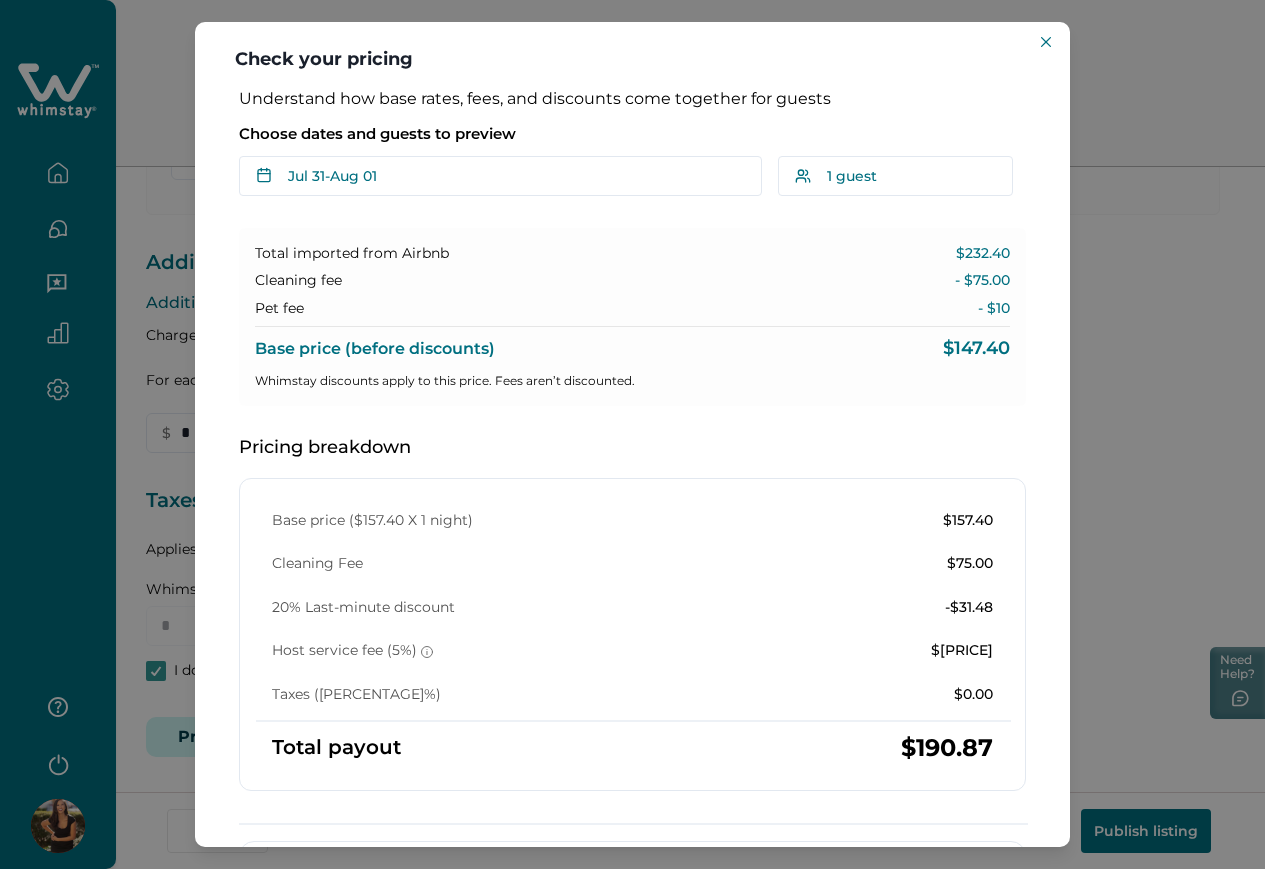 click on "Check your pricing Understand how base rates, fees, and discounts come together for guests Choose dates and guests to preview Jul 31  -  Aug 01 Su Mo Tu We Th Fr Sa Su Mo Tu We Th Fr Sa July 2025 Su Mo Tu We Th Fr Sa 1 2 3 4 5 6 7 8 9 10 11 12 13 14 15 16 17 18 19 20 21 22 23 24 25 26 27 28 29 30 31 August 2025 Su Mo Tu We Th Fr Sa 1 2 3 4 5 6 7 8 9 10 11 12 13 14 15 16 17 18 19 20 21 22 23 24 25 26 27 28 29 30 31 Clear dates Minimum nights vary 1 guest Adults Ages 18 or above 1 Children Ages 2-12 0 Pets Are you bringing a pet? 4 guests maximum, not including infants. Minimum renter age is 18. Pets are not allowed. Reset Apply Total imported from Airbnb $232.40 Cleaning fee - $75.00 Pet fee - $10 Base price (before discounts) $147.40 Whimstay discounts apply to this price. Fees aren’t discounted. Pricing breakdown Base price ($157.40 X 1 night)   $157.40 Cleaning Fee   $75.00 20% Last-minute discount   -$31.48 Host service fee (5%)   -$10.05 Taxes   (0%) $0.00 Total payout   $190.87  How discounts work" at bounding box center (632, 434) 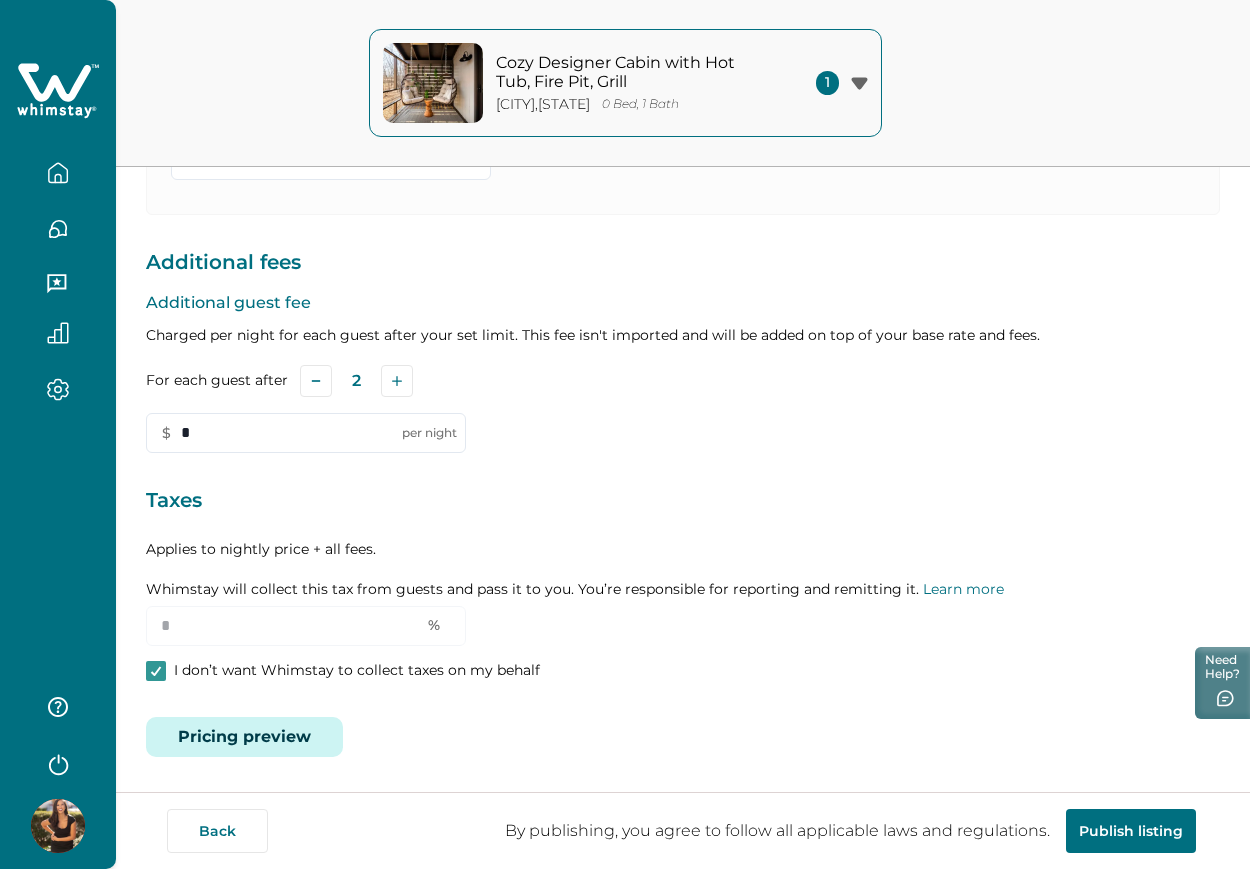 click at bounding box center (58, 826) 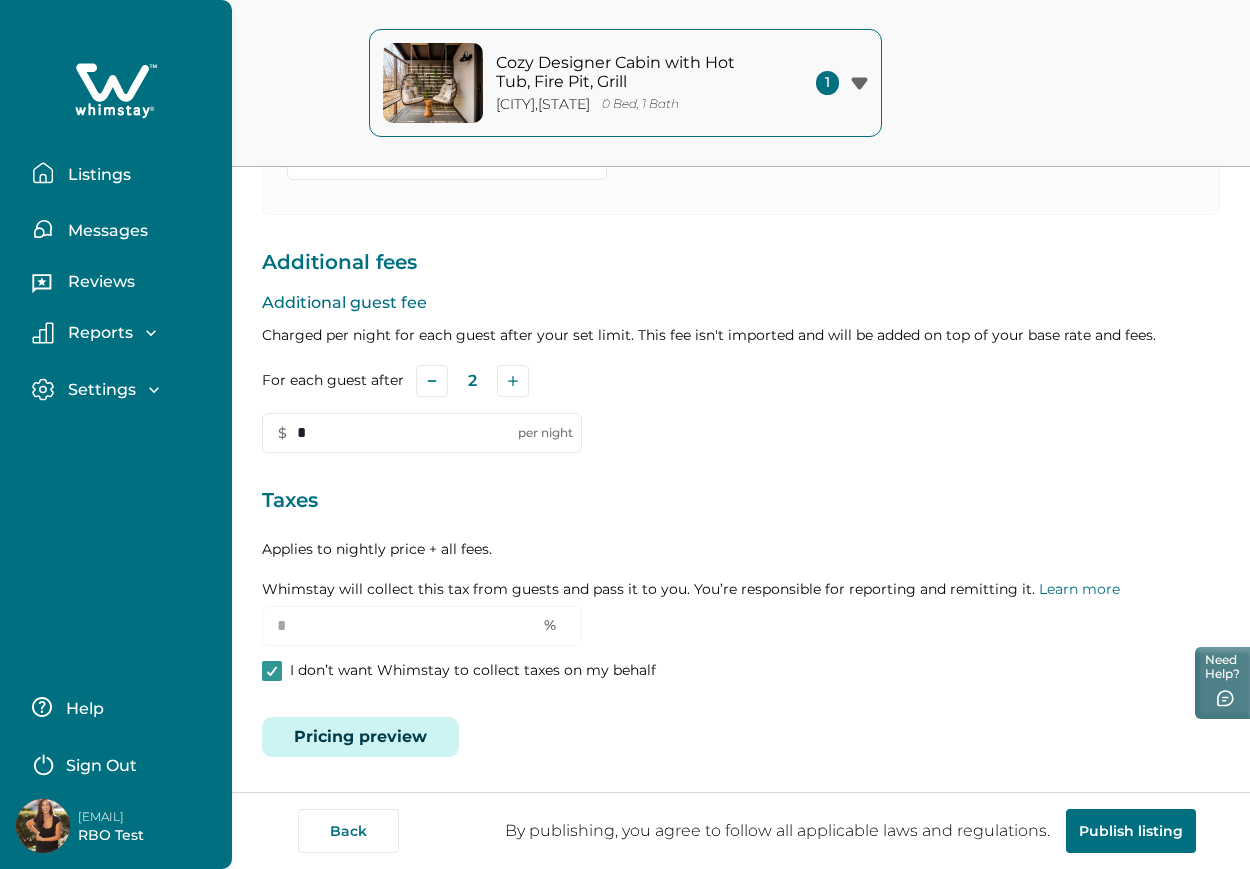 click on "Pricing preview" at bounding box center (360, 737) 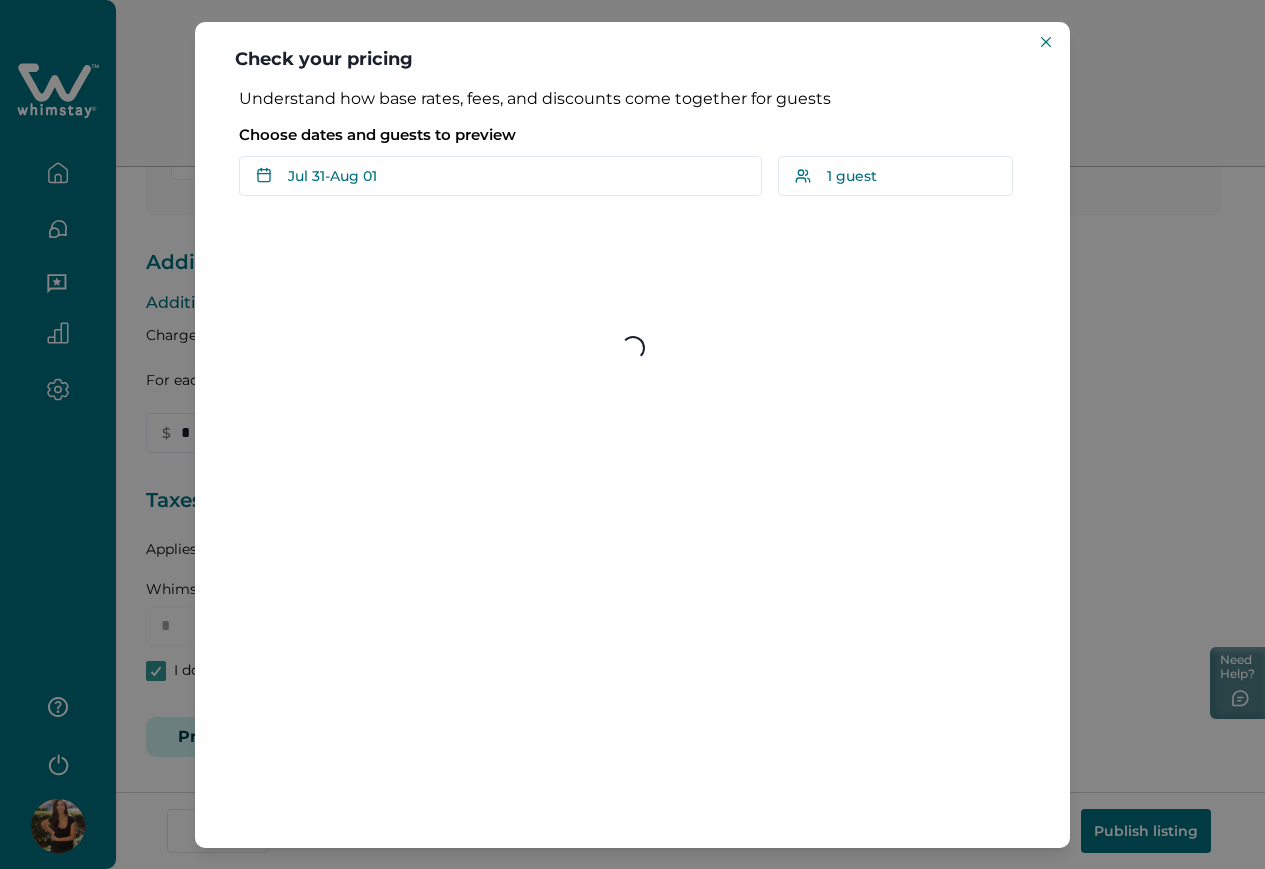 type 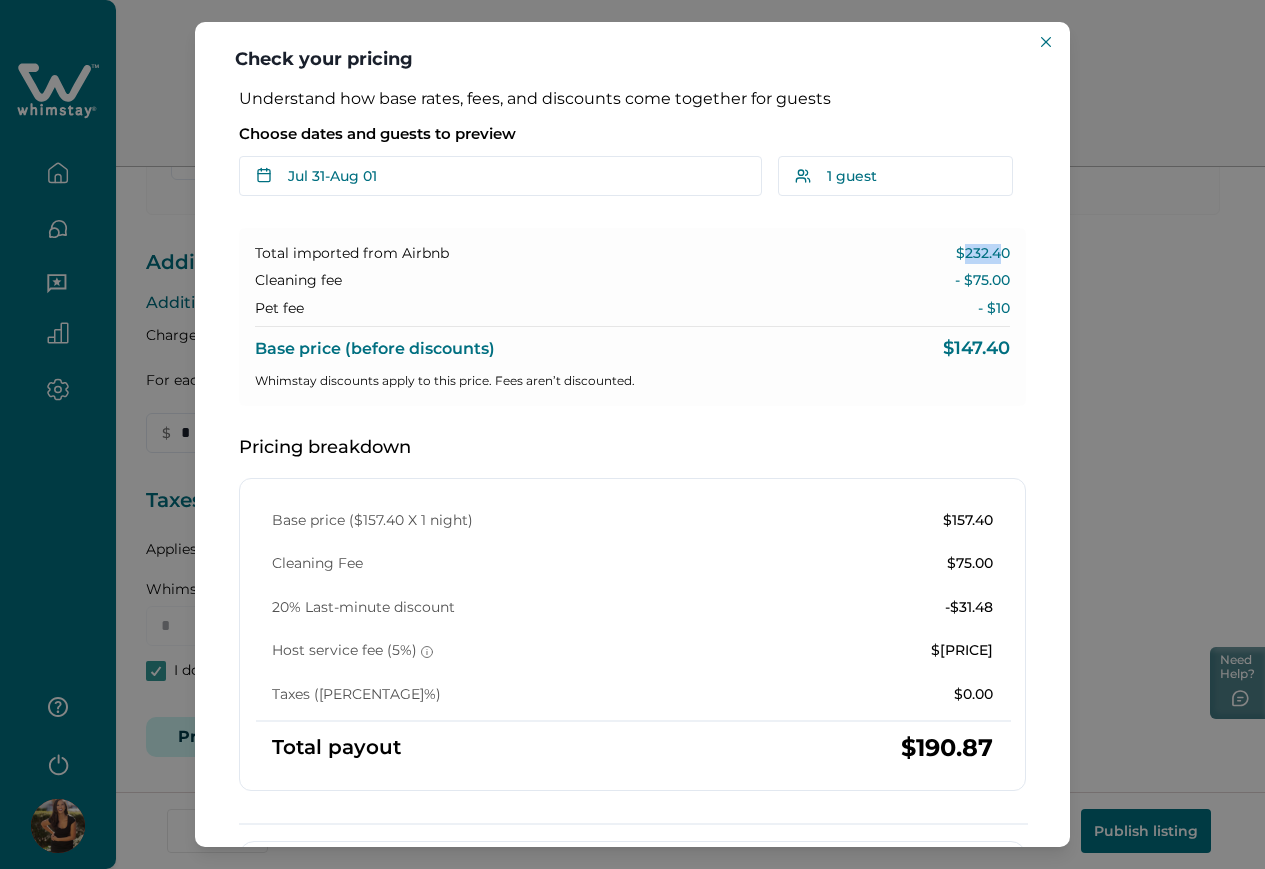 drag, startPoint x: 953, startPoint y: 256, endPoint x: 988, endPoint y: 251, distance: 35.35534 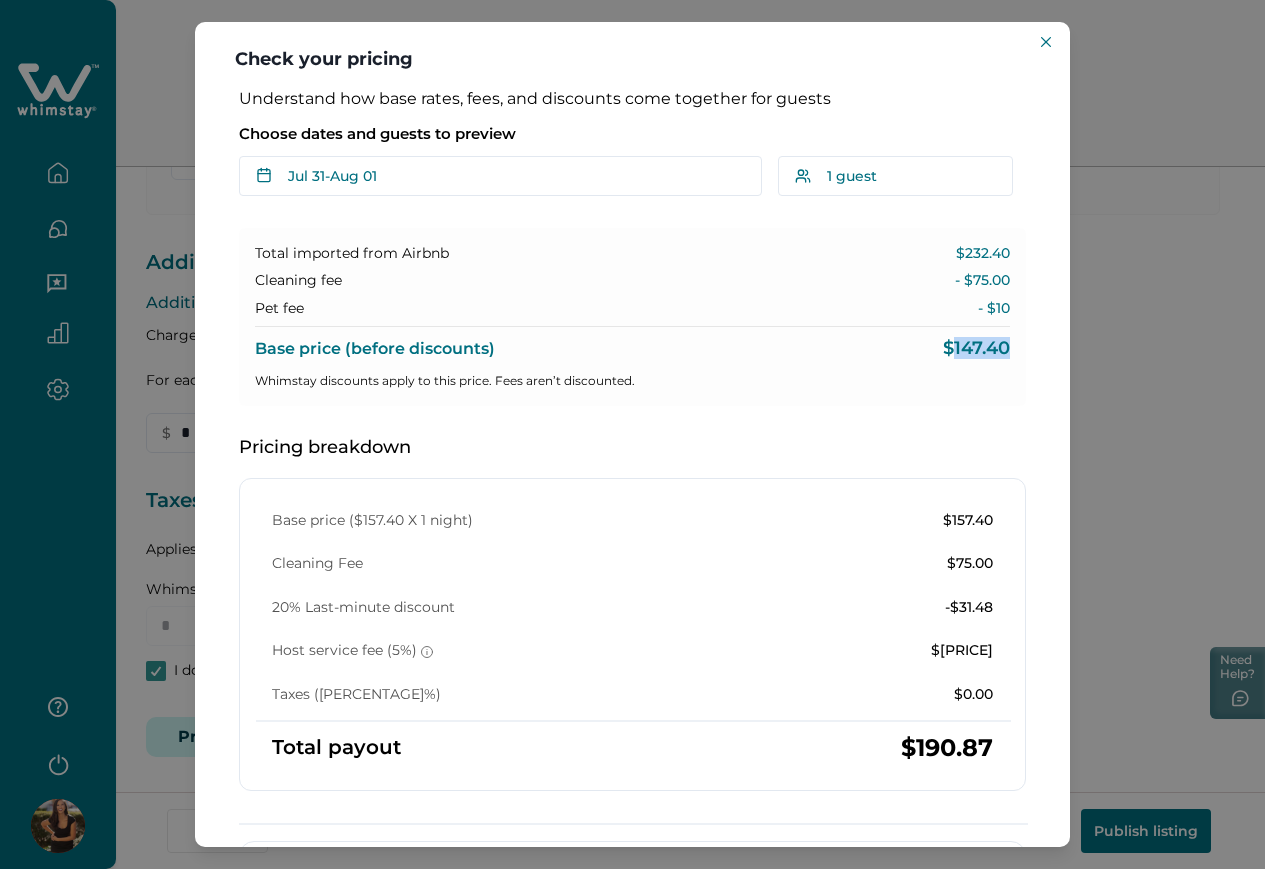 drag, startPoint x: 941, startPoint y: 351, endPoint x: 1022, endPoint y: 344, distance: 81.3019 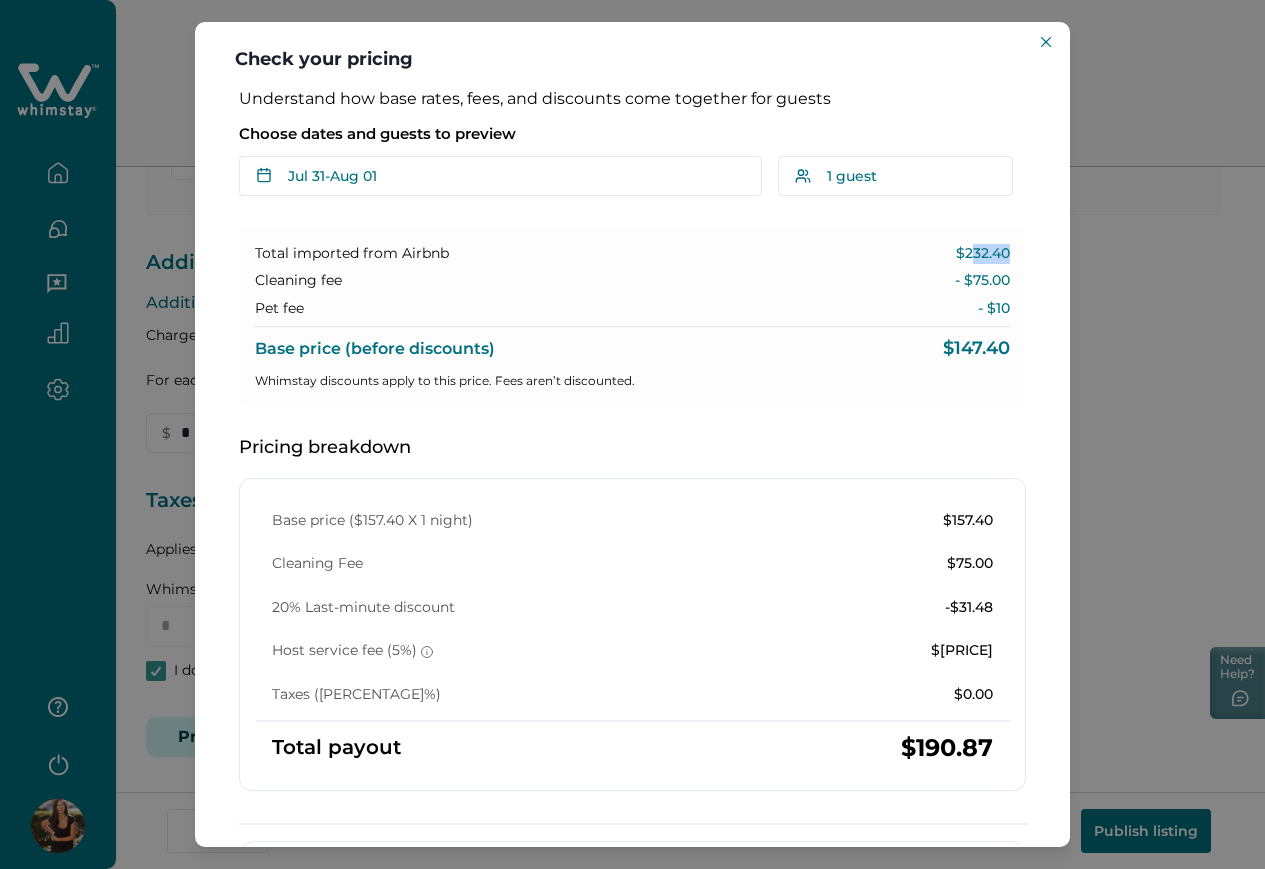 drag, startPoint x: 956, startPoint y: 252, endPoint x: 995, endPoint y: 247, distance: 39.319206 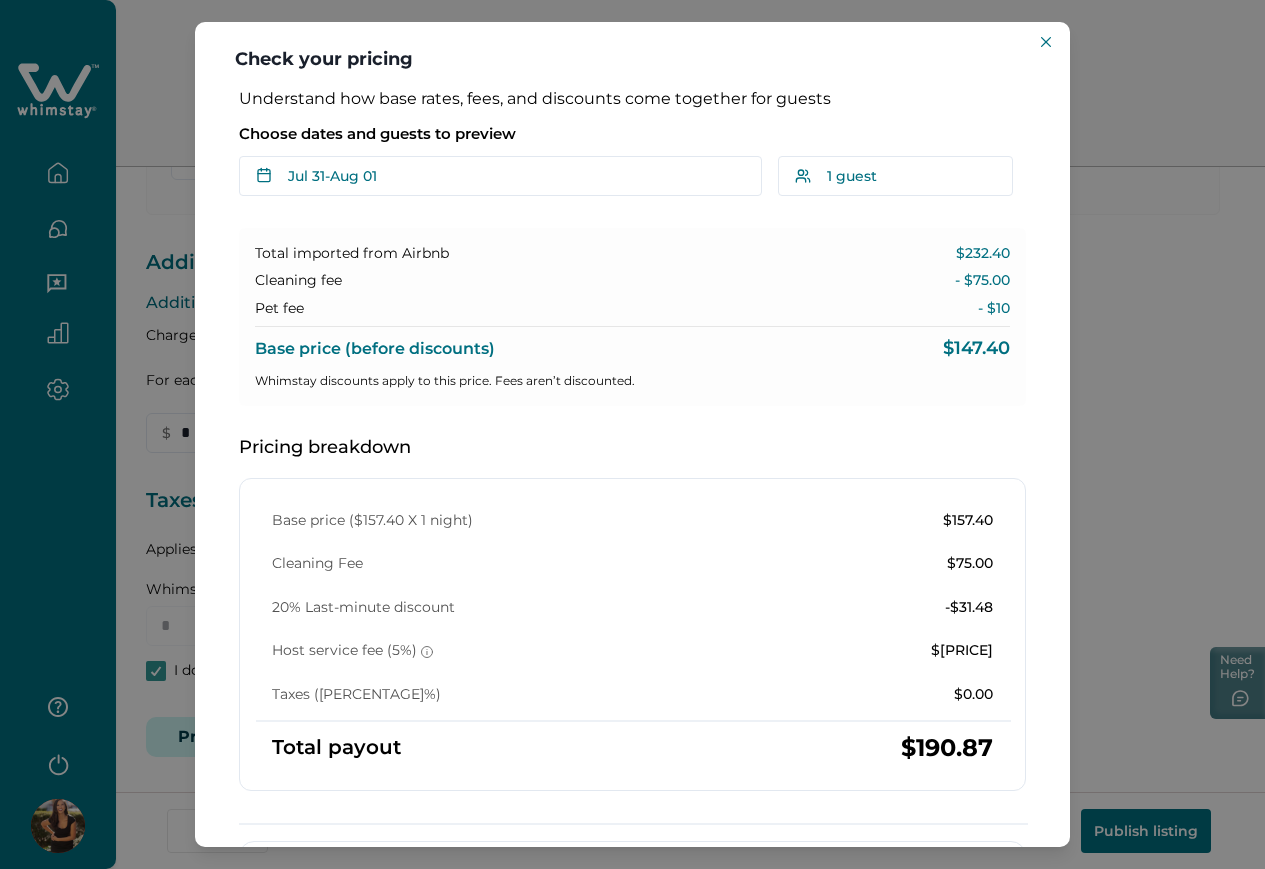 drag, startPoint x: 1034, startPoint y: 43, endPoint x: 1078, endPoint y: -152, distance: 199.90248 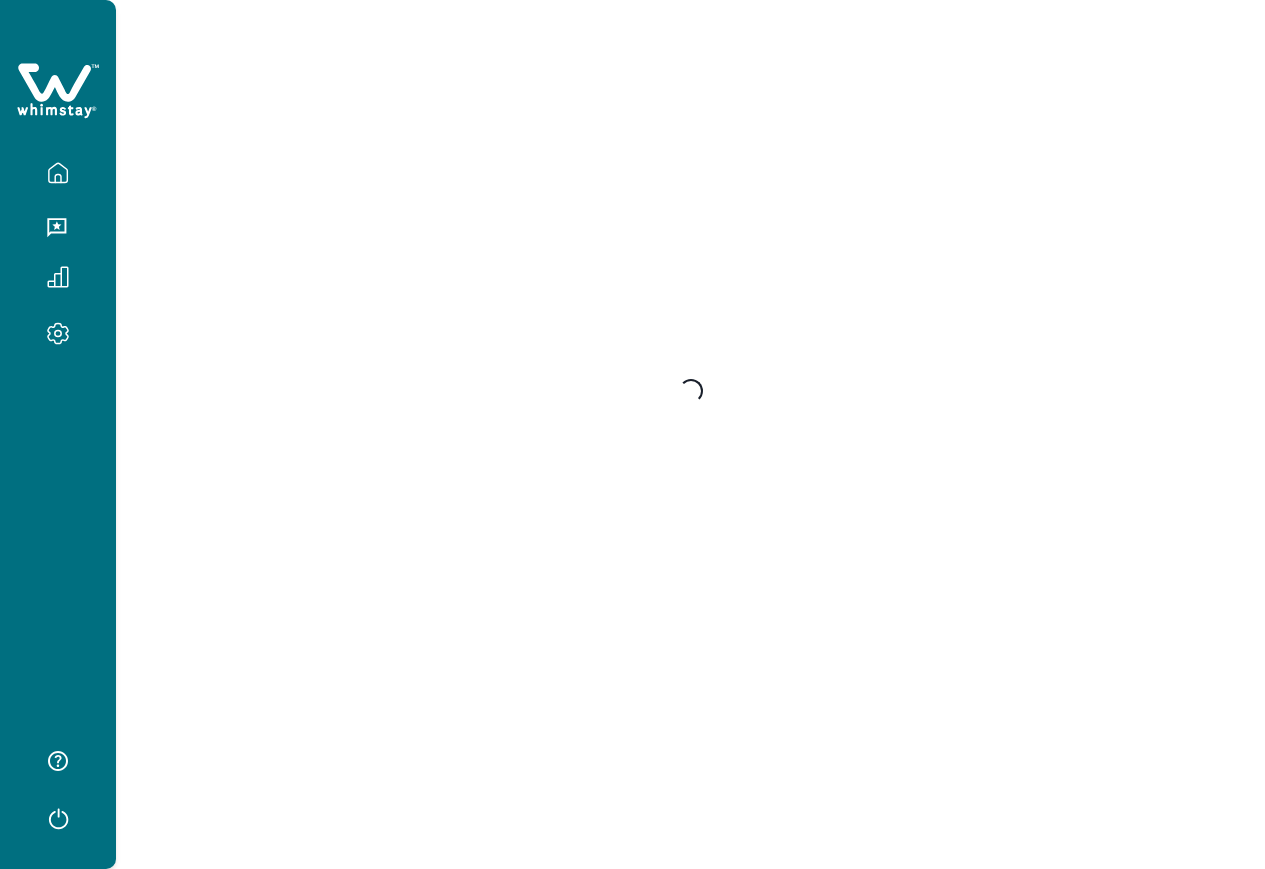 scroll, scrollTop: 0, scrollLeft: 0, axis: both 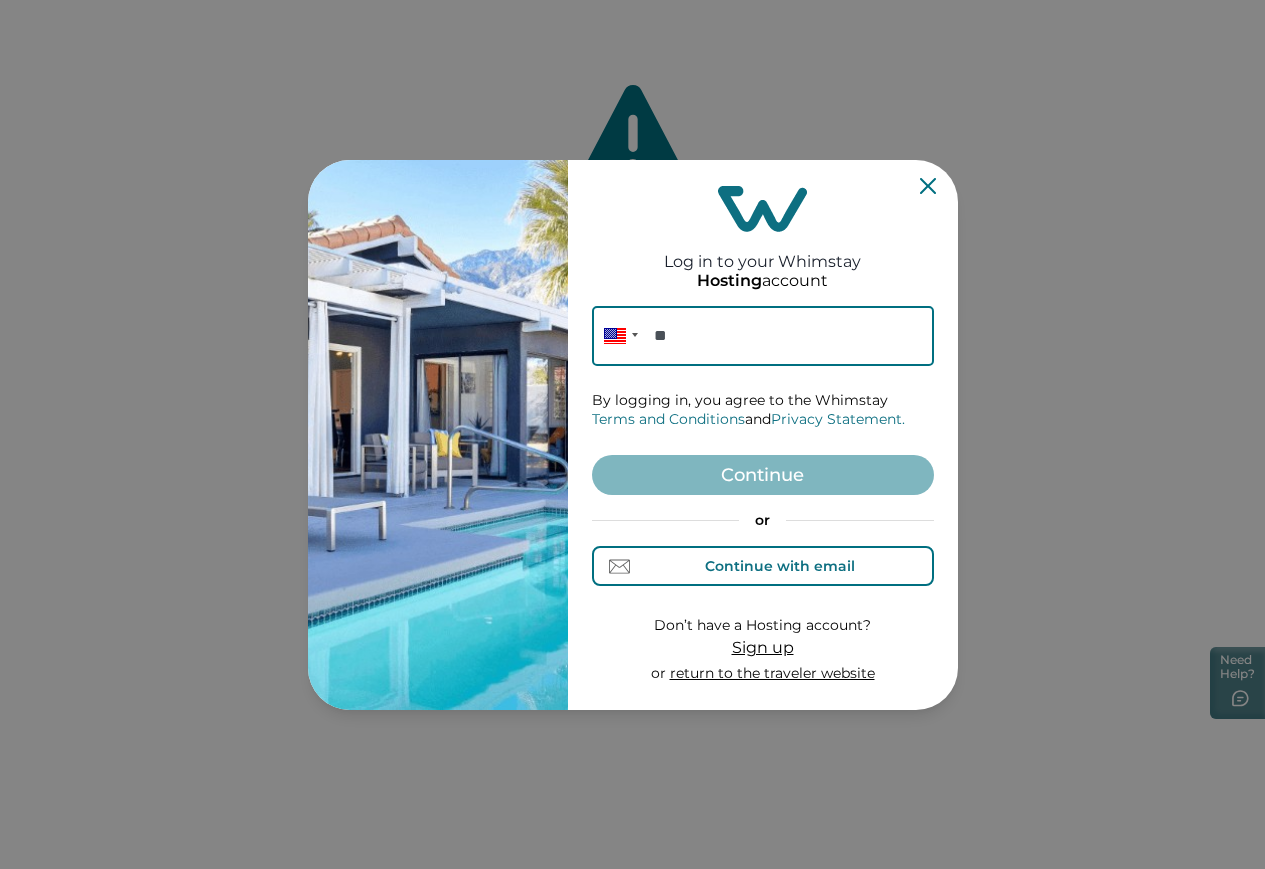 click on "Continue with email" at bounding box center (780, 566) 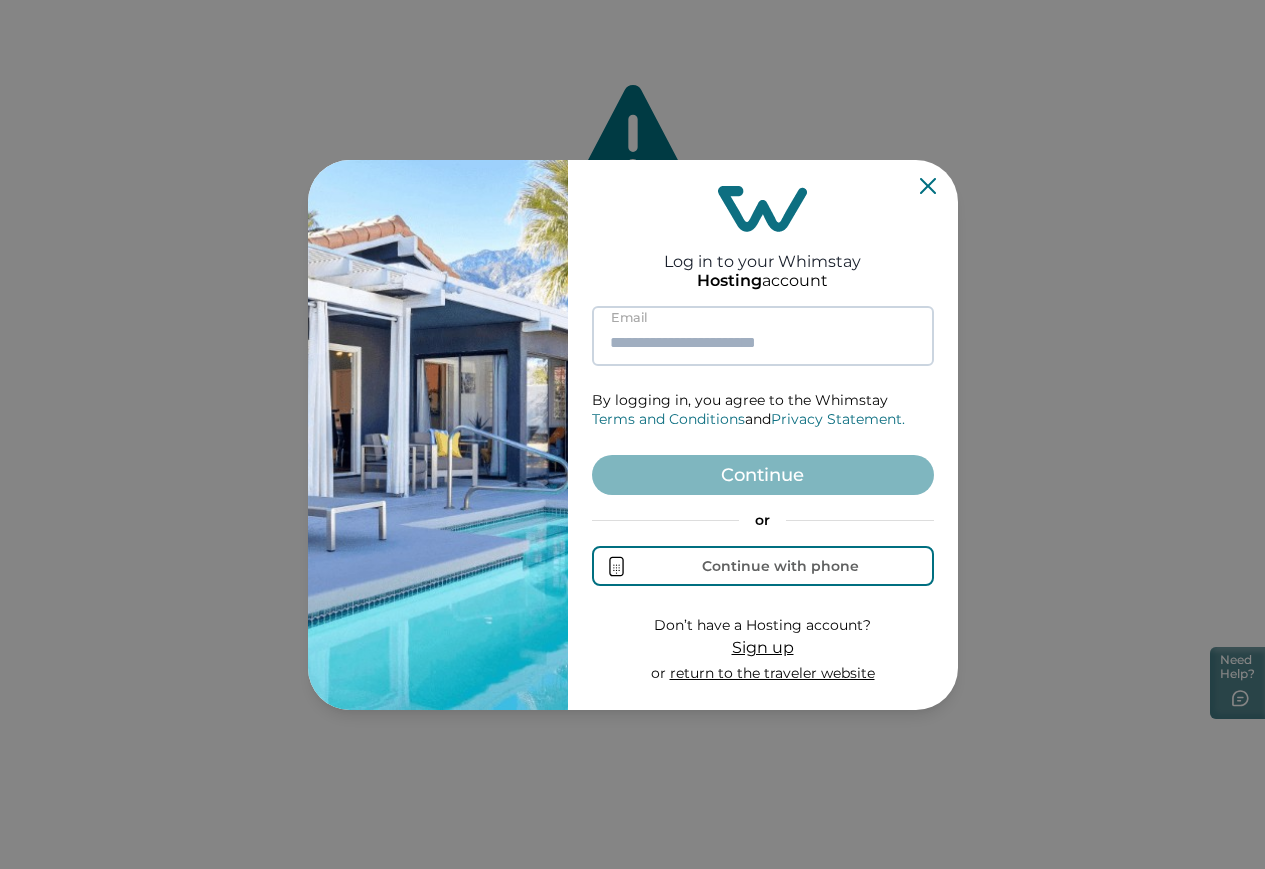 click at bounding box center (763, 336) 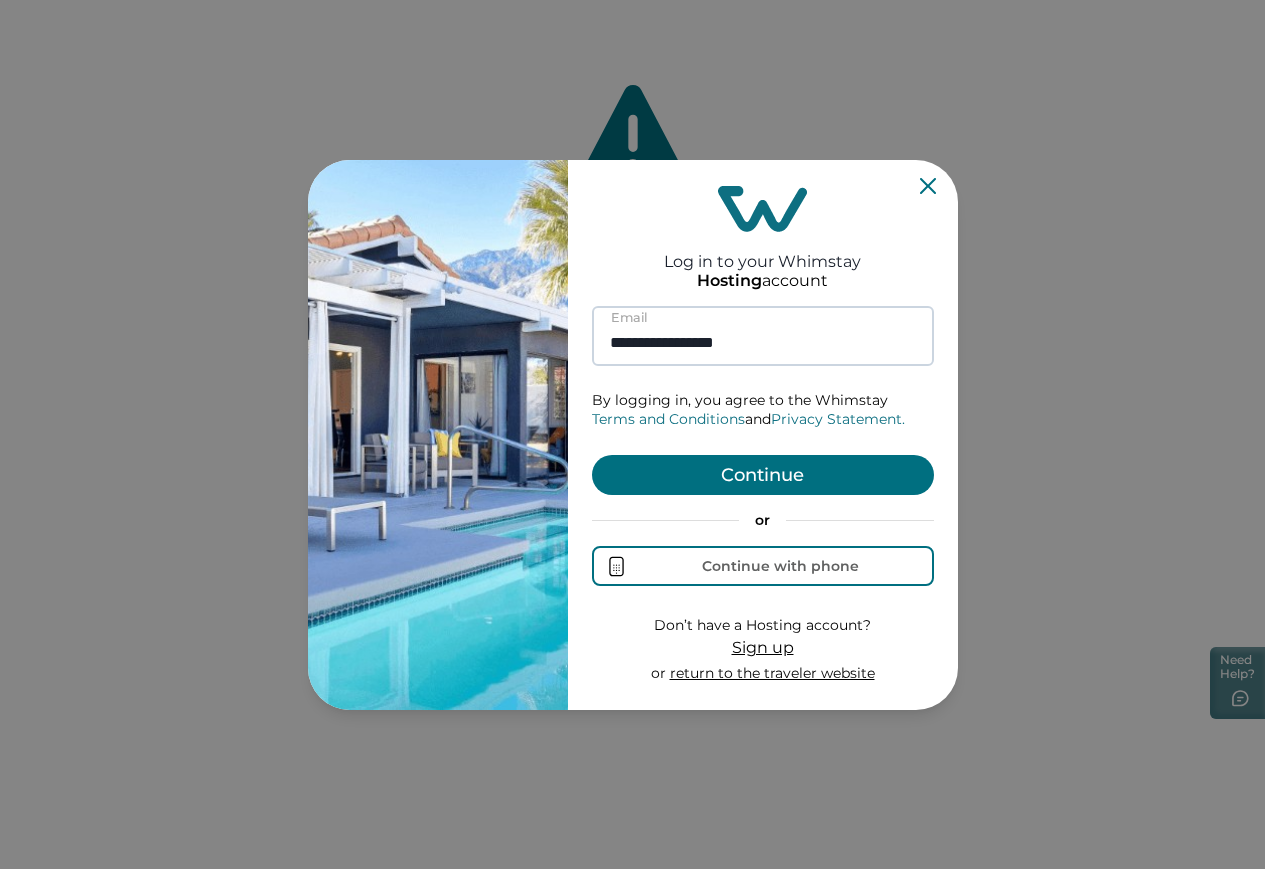 type on "**********" 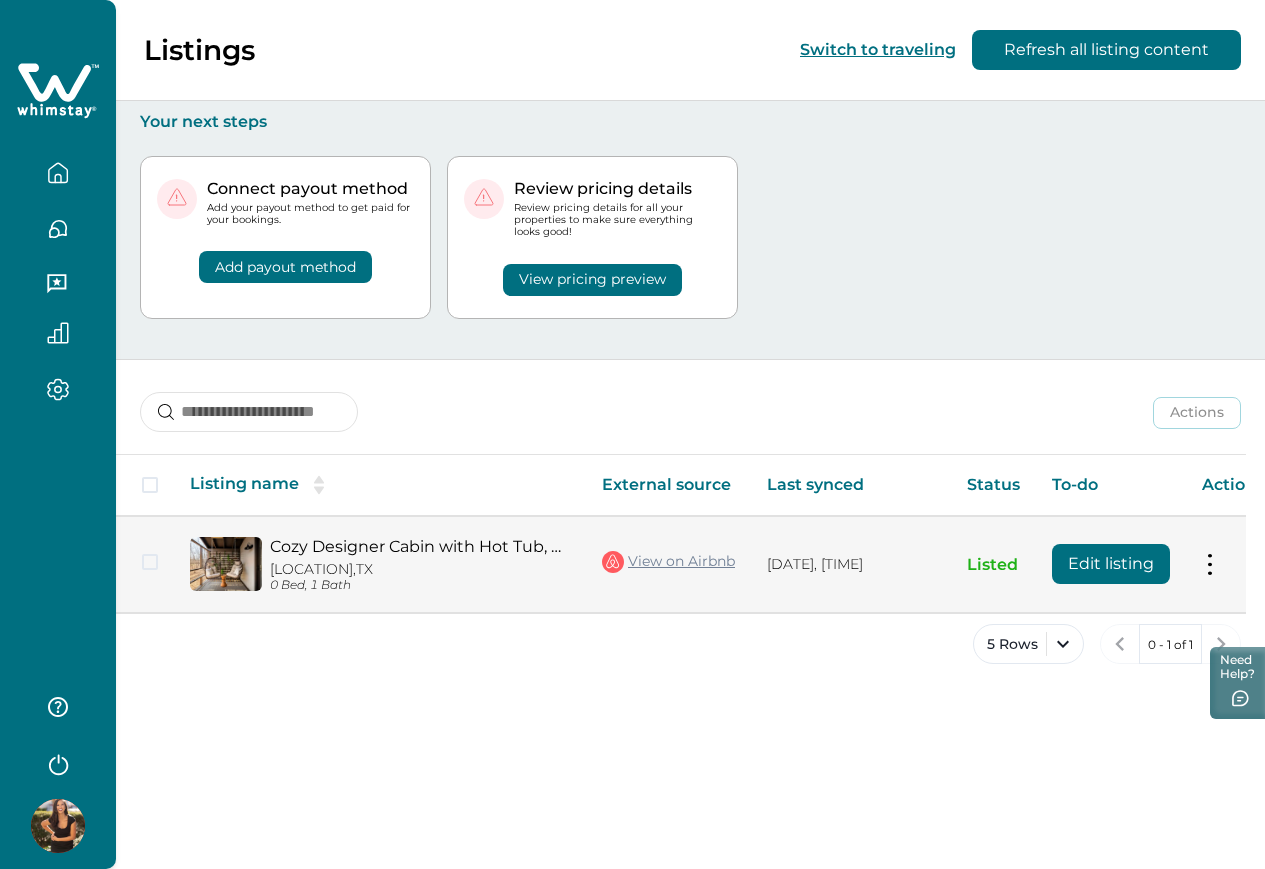 click on "Edit listing" at bounding box center [1111, 564] 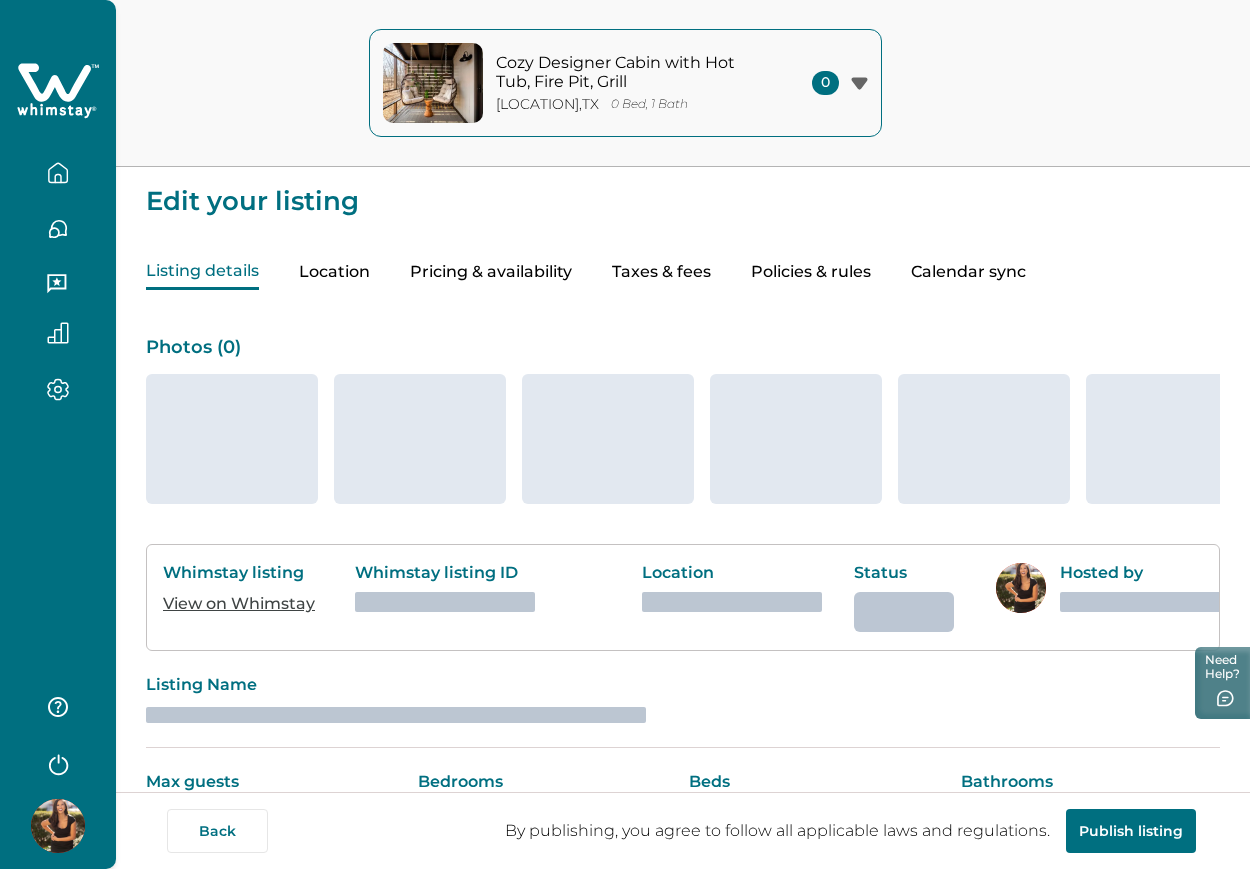 click on "Pricing & availability" at bounding box center [491, 272] 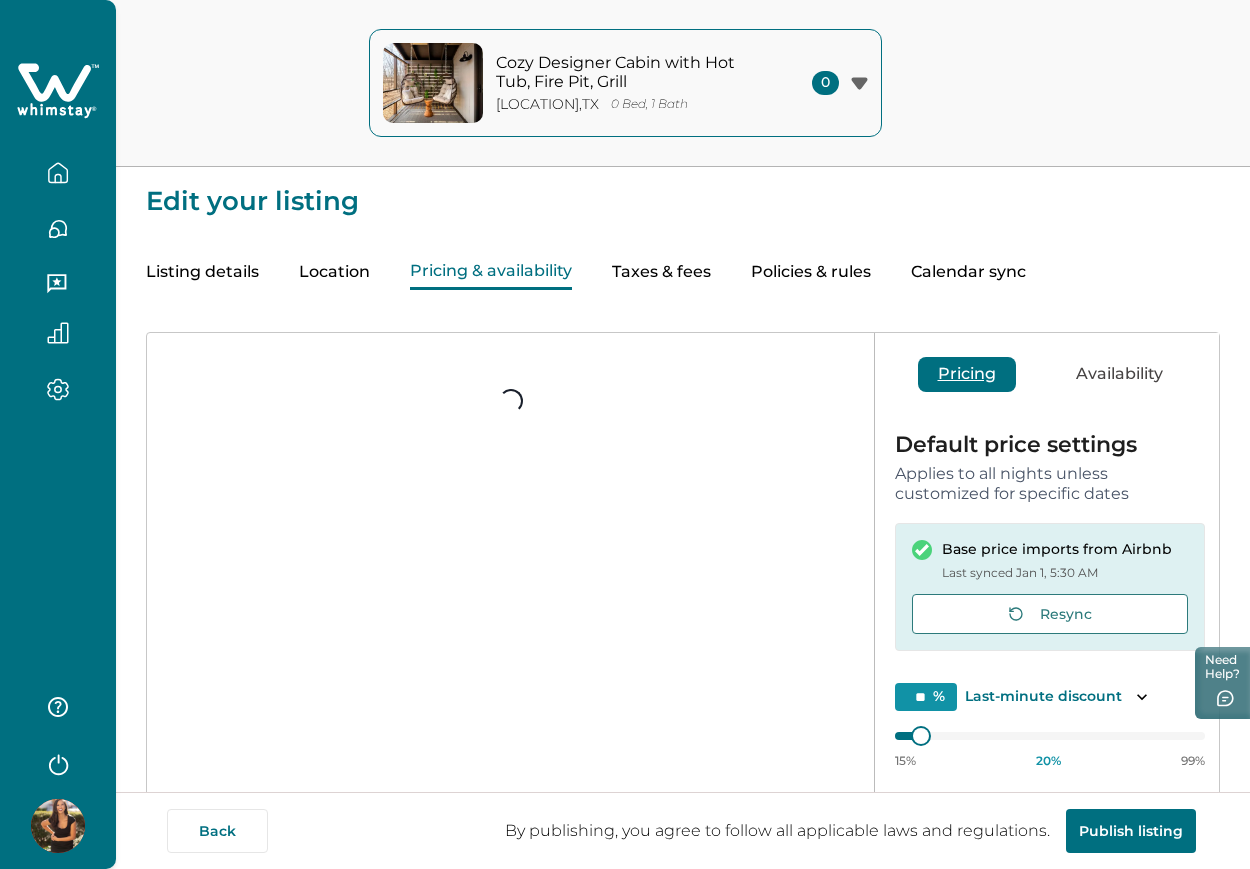 type on "**" 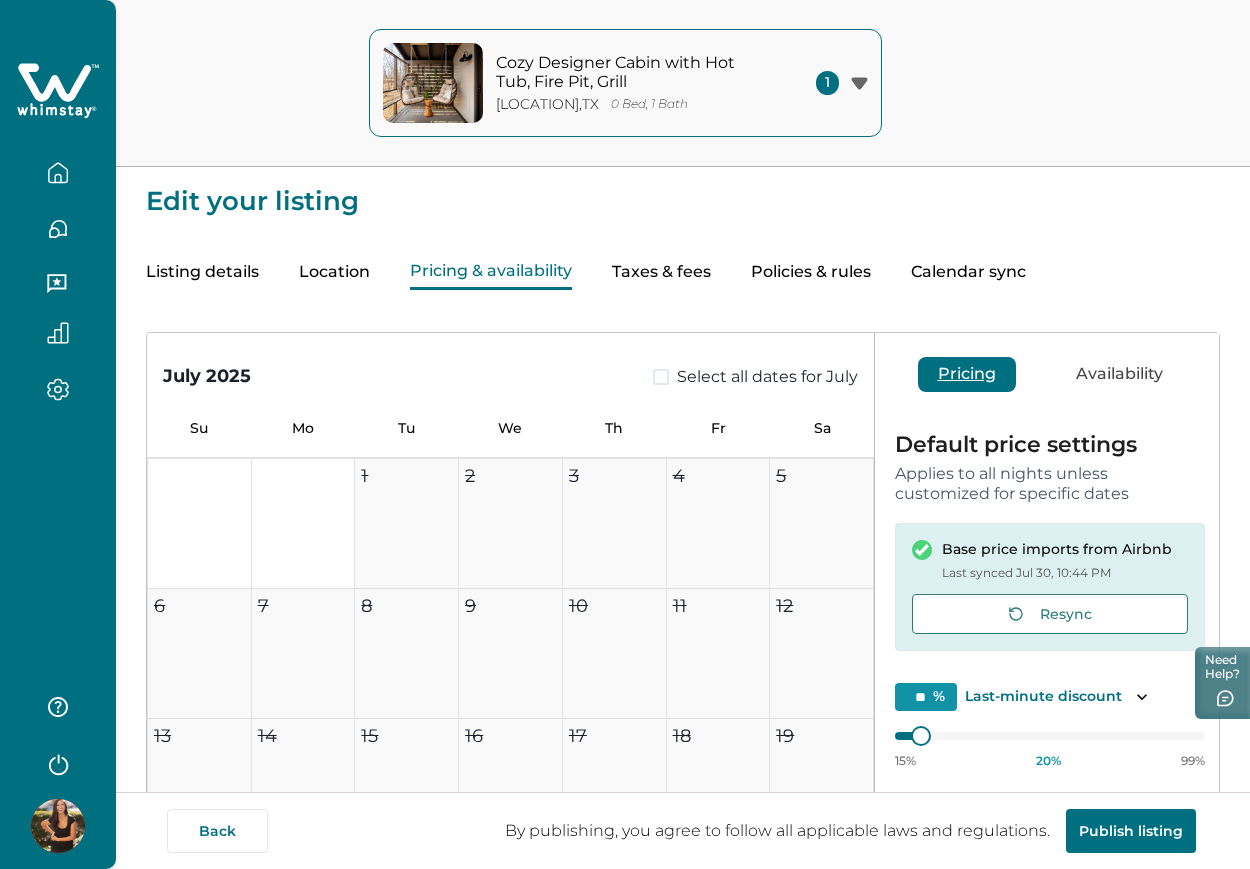 click on "Taxes & fees" at bounding box center (661, 272) 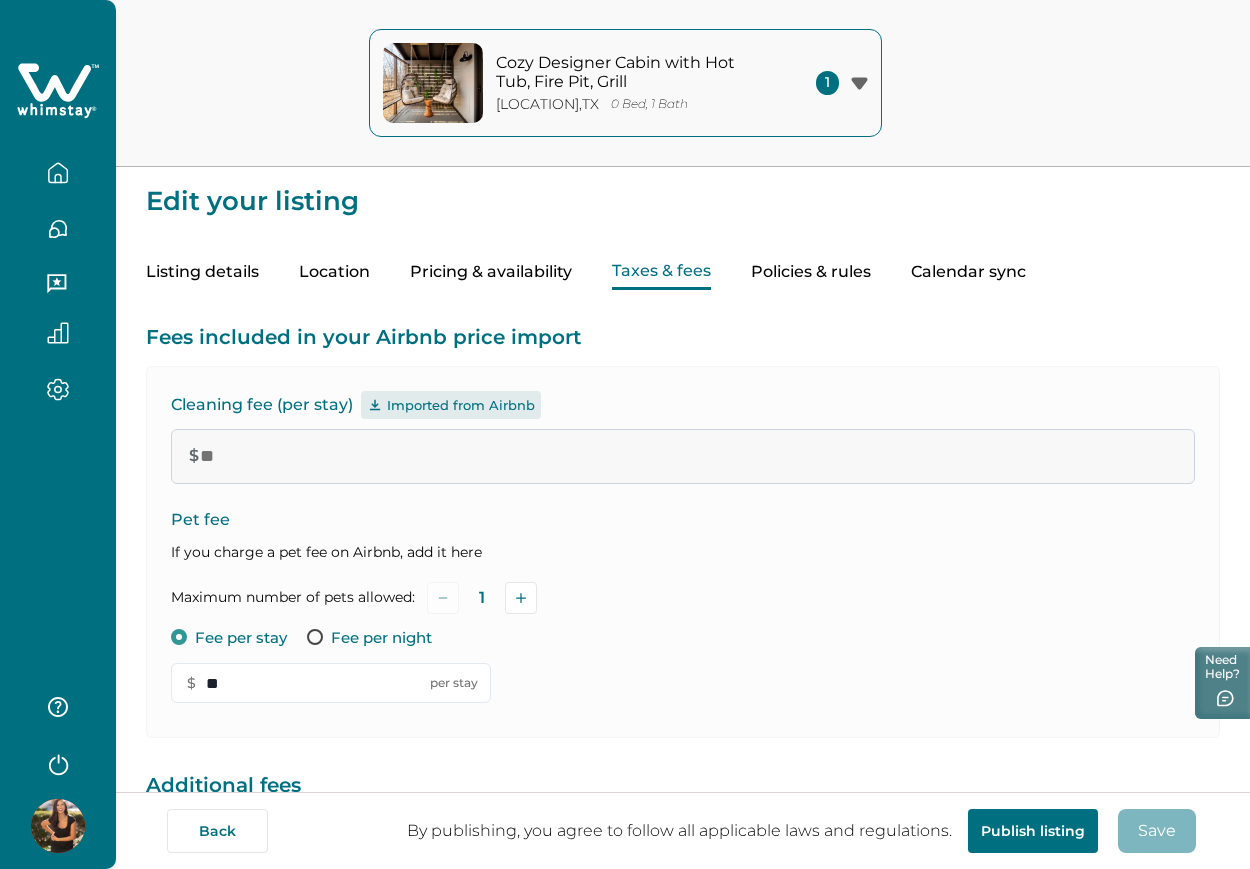 type on "**" 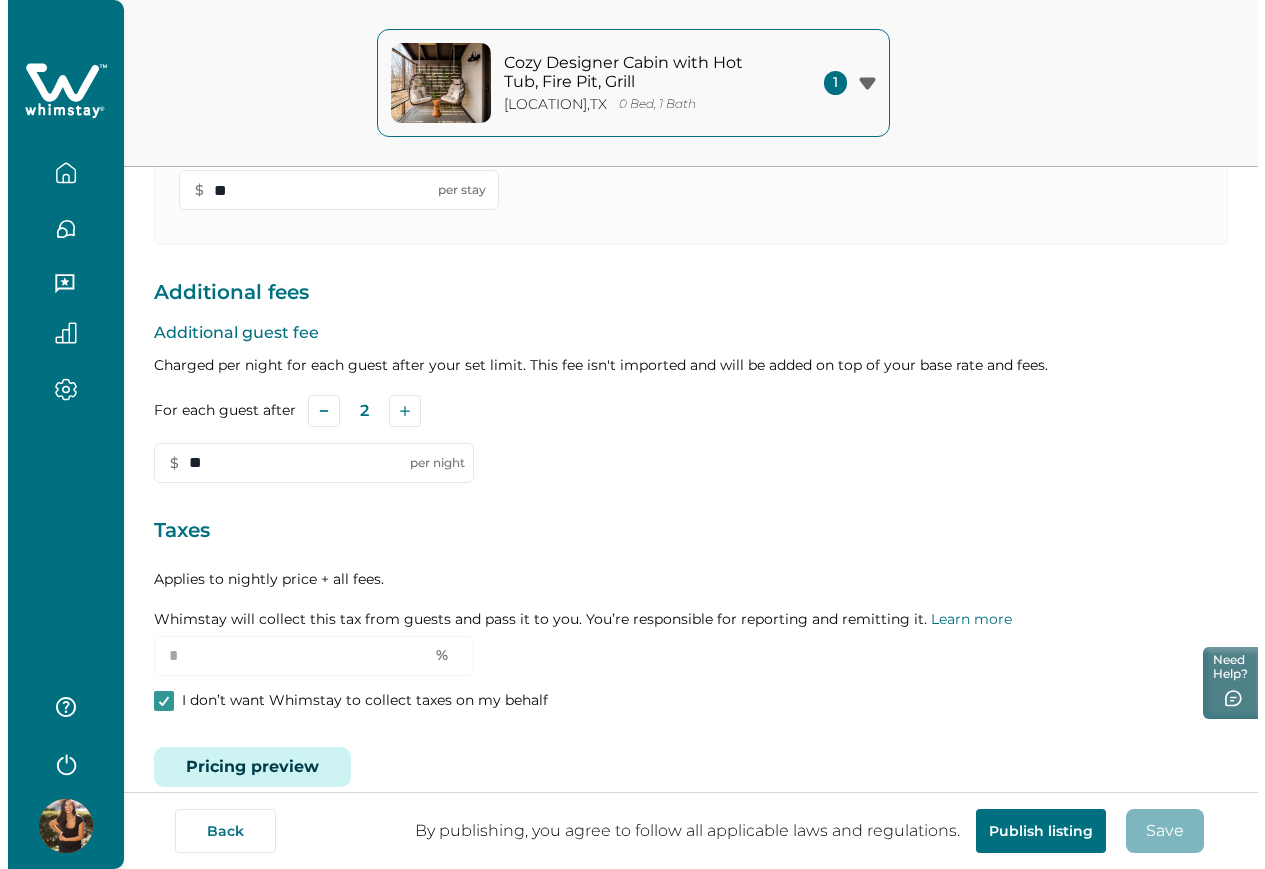 scroll, scrollTop: 523, scrollLeft: 0, axis: vertical 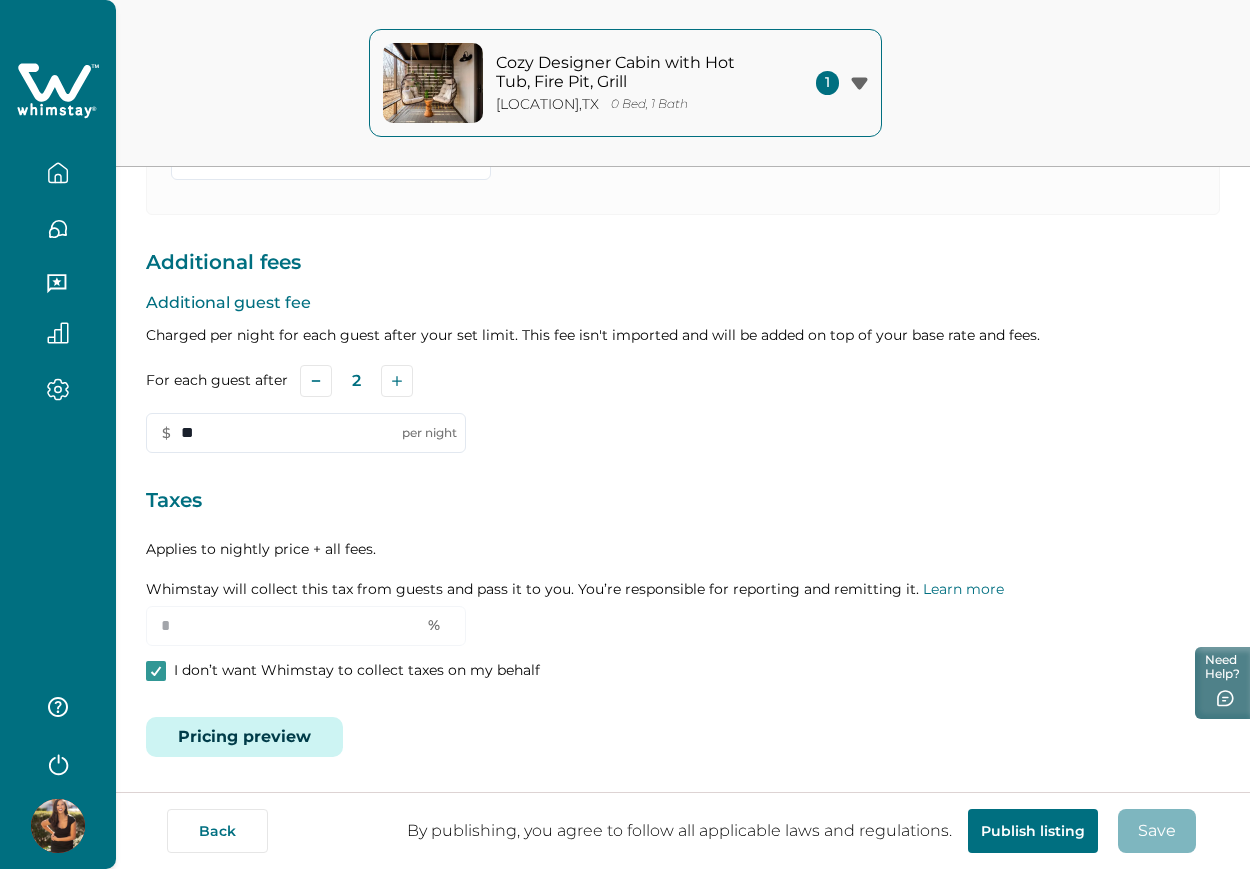 click on "Pricing preview" at bounding box center (244, 737) 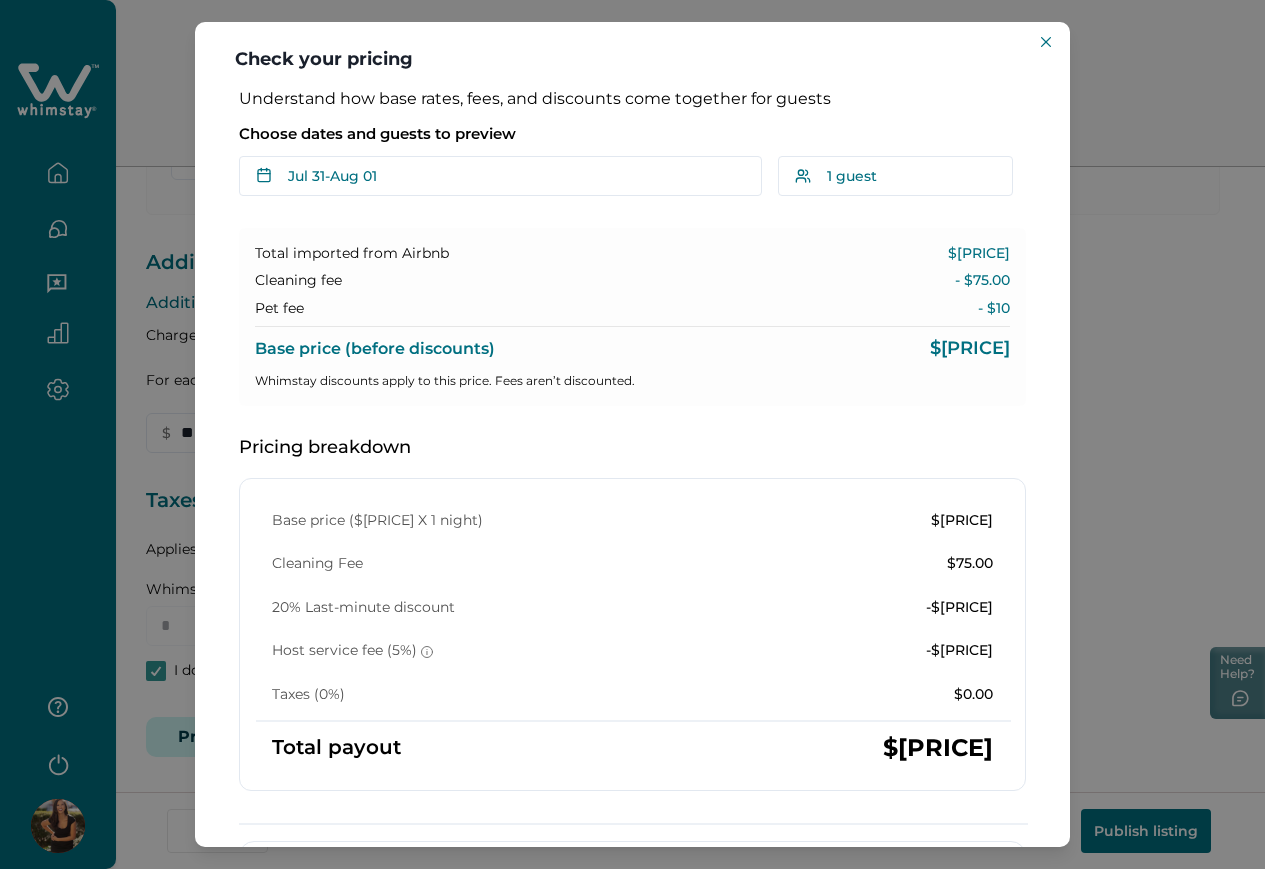 scroll, scrollTop: 21, scrollLeft: 0, axis: vertical 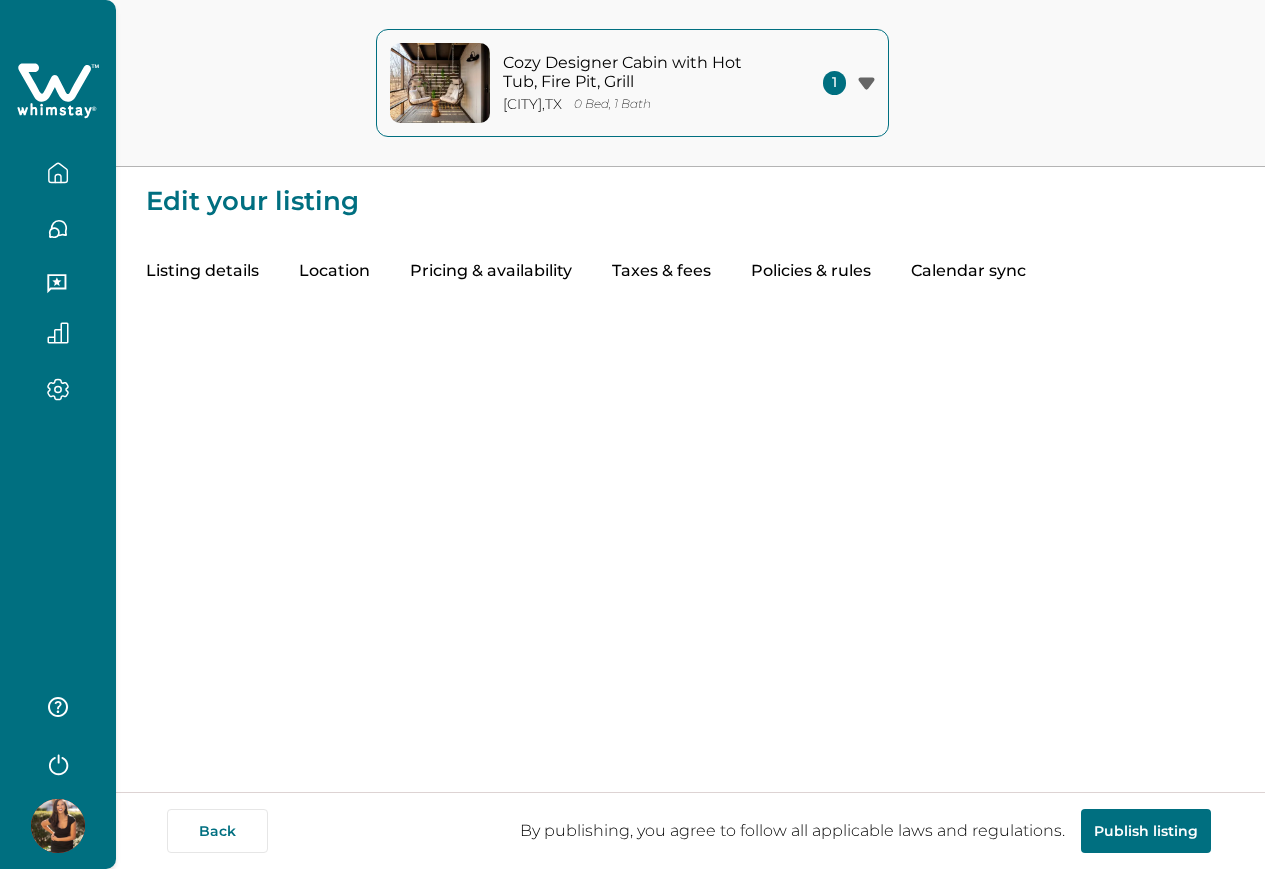 click on "Pricing & availability" at bounding box center [491, 272] 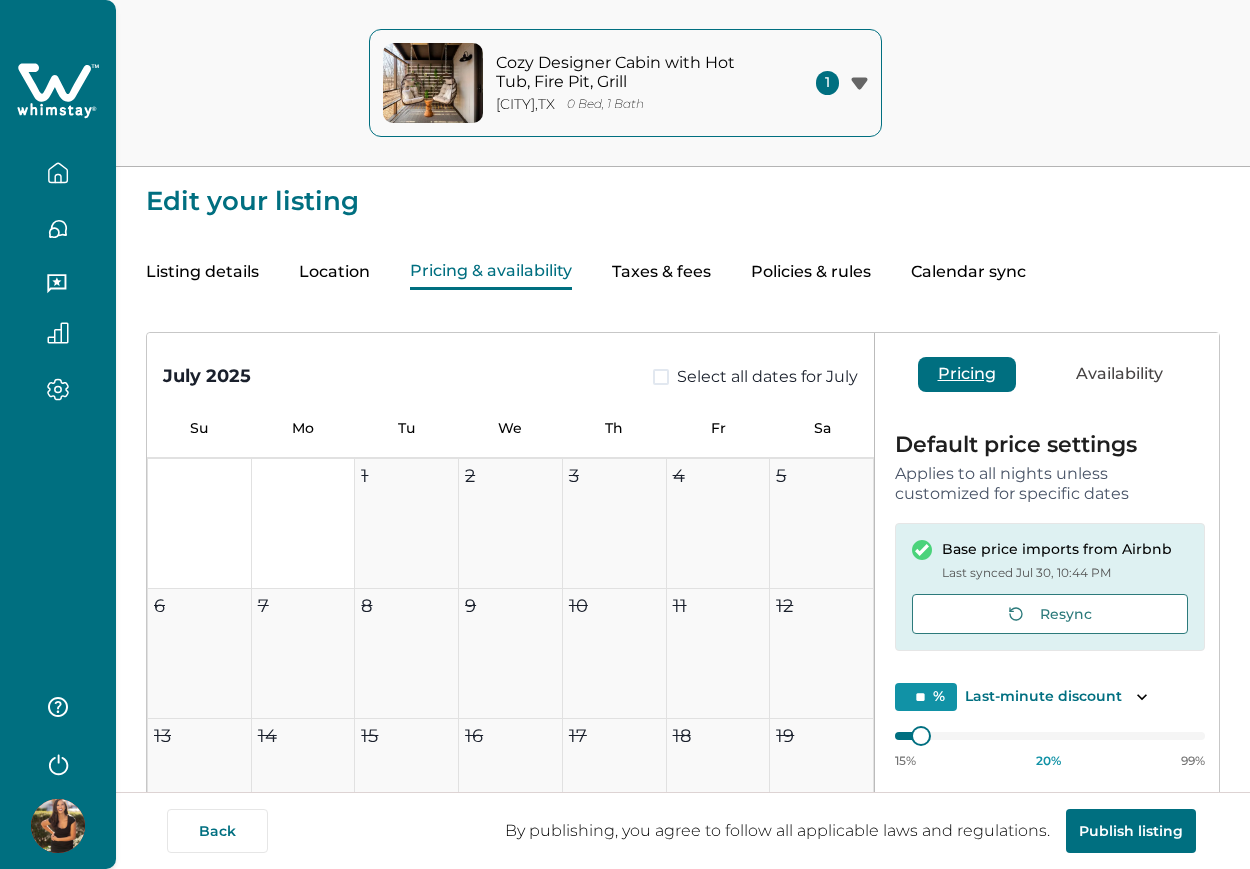 click on "Listing details Location Pricing & availability Taxes & fees Policies & rules Calendar sync" at bounding box center [683, 252] 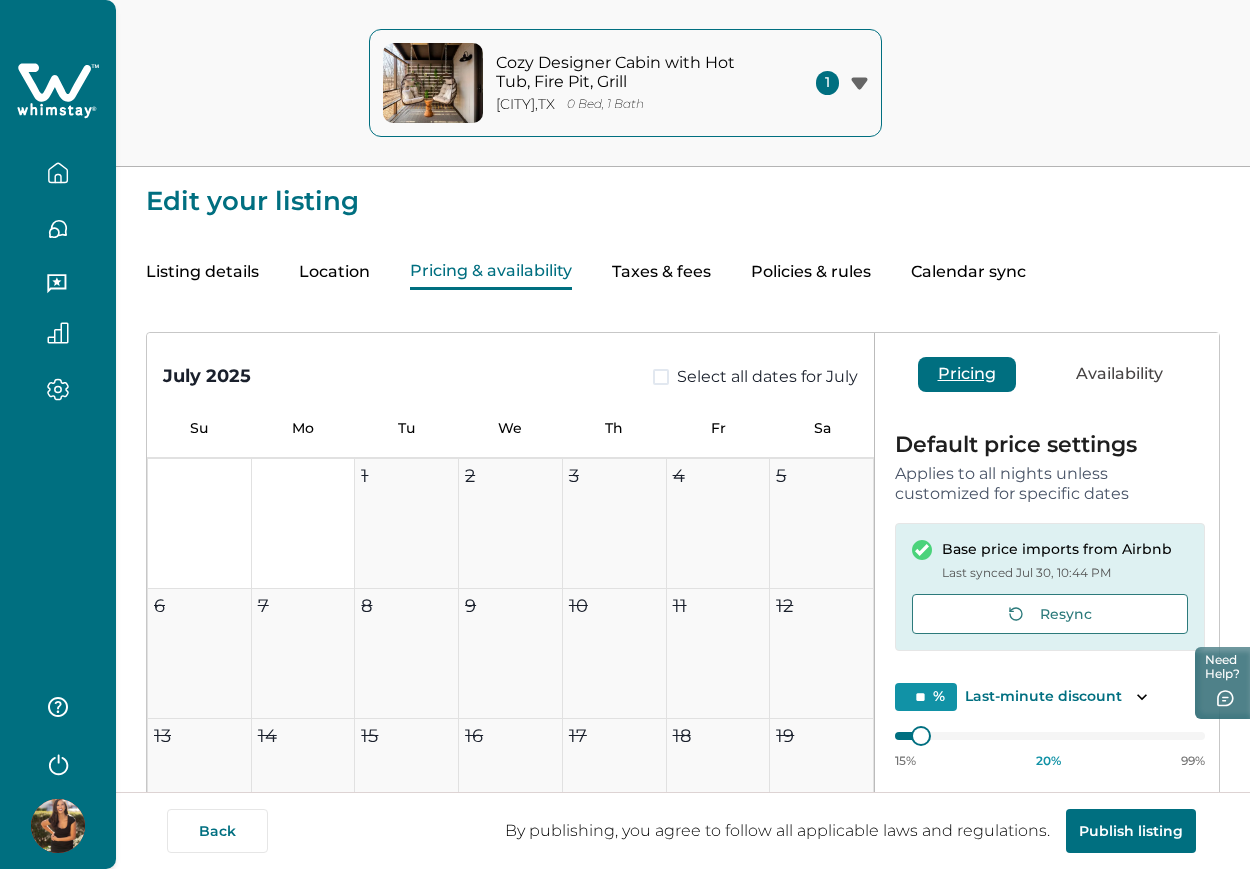 click on "Taxes & fees" at bounding box center (661, 272) 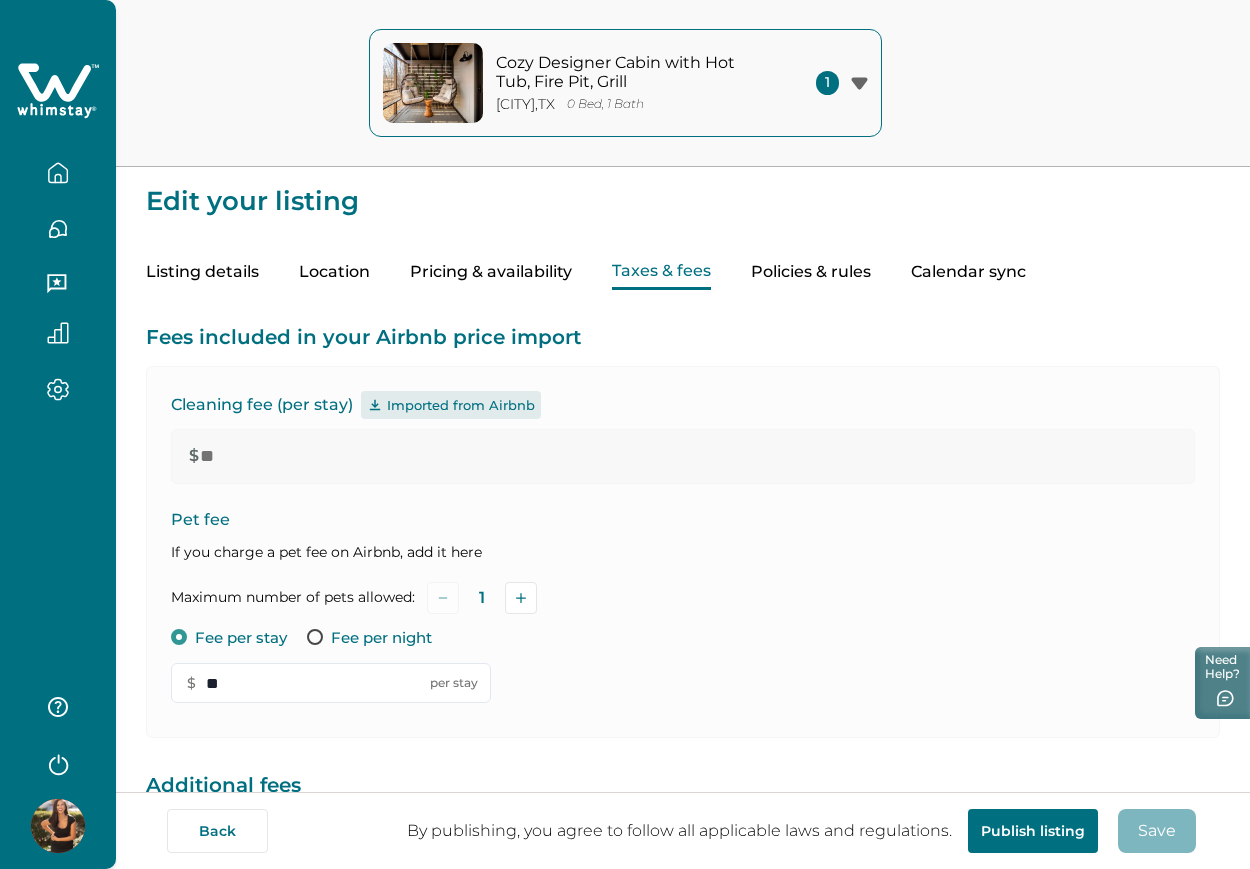 type on "**" 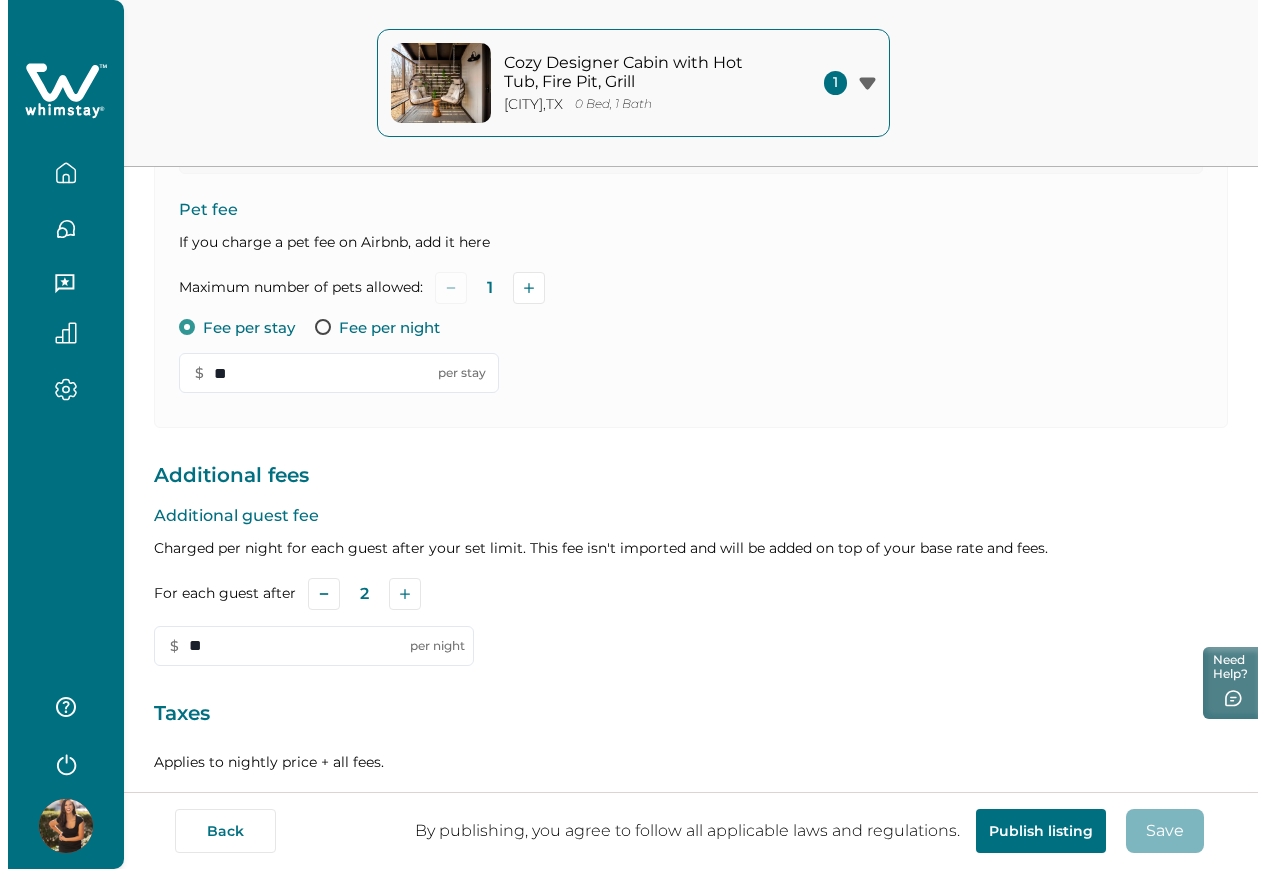 scroll, scrollTop: 523, scrollLeft: 0, axis: vertical 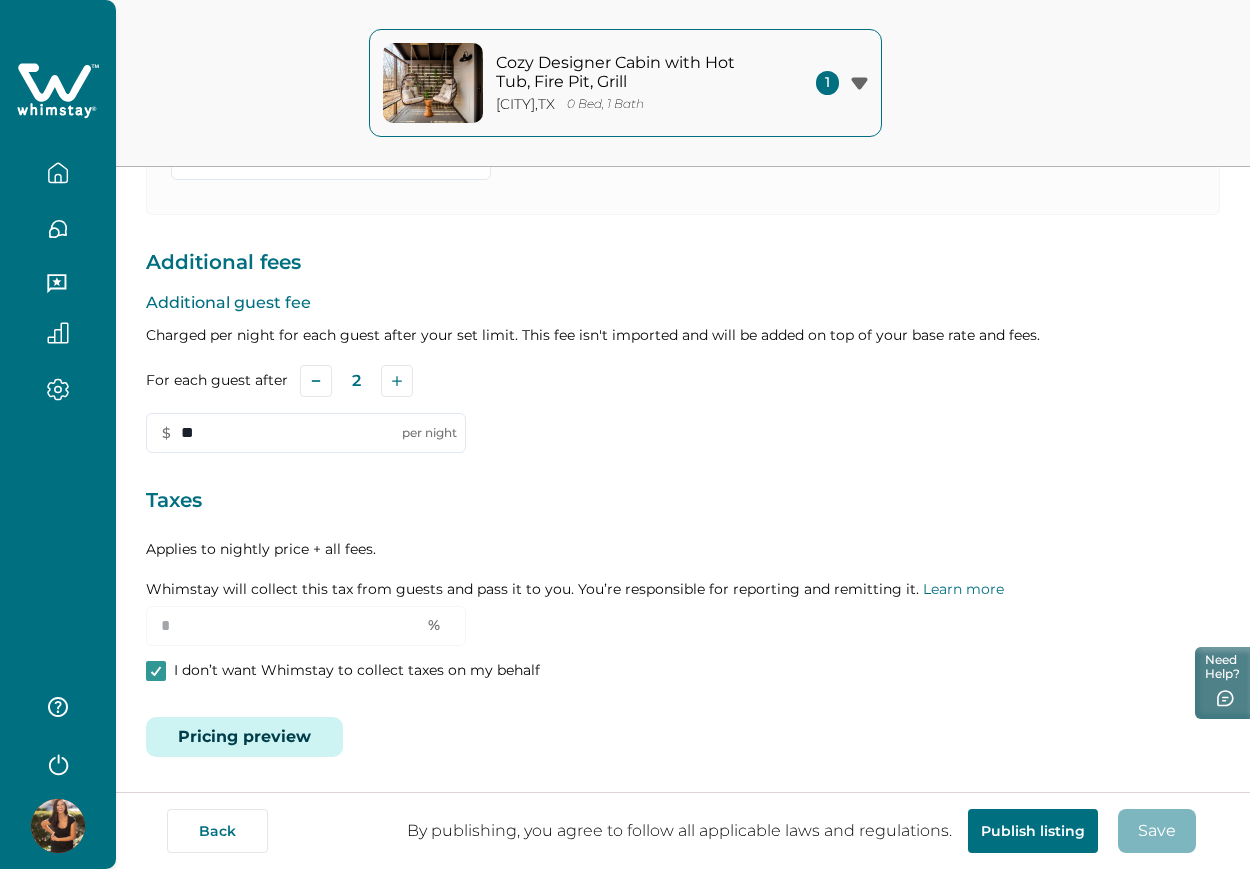 click on "Fees included in your Airbnb price import Cleaning fee (per stay) Imported from Airbnb $ ** Pet fee If you charge a pet fee on Airbnb, add it here Maximum number of pets allowed: 1 Fee per stay Fee per night $ ** per stay Additional fees Additional guest fee Charged per night for each guest after your set limit. This fee isn't imported and will be added on top of your base rate and fees. For each guest after 2 $ ** per night Taxes Applies to nightly price + all fees.  Whimstay will collect this tax from guests and pass it to you. You’re responsible for reporting and remitting it.   Learn more * %   I don’t want Whimstay to collect taxes on my behalf   Pricing preview" at bounding box center (683, 262) 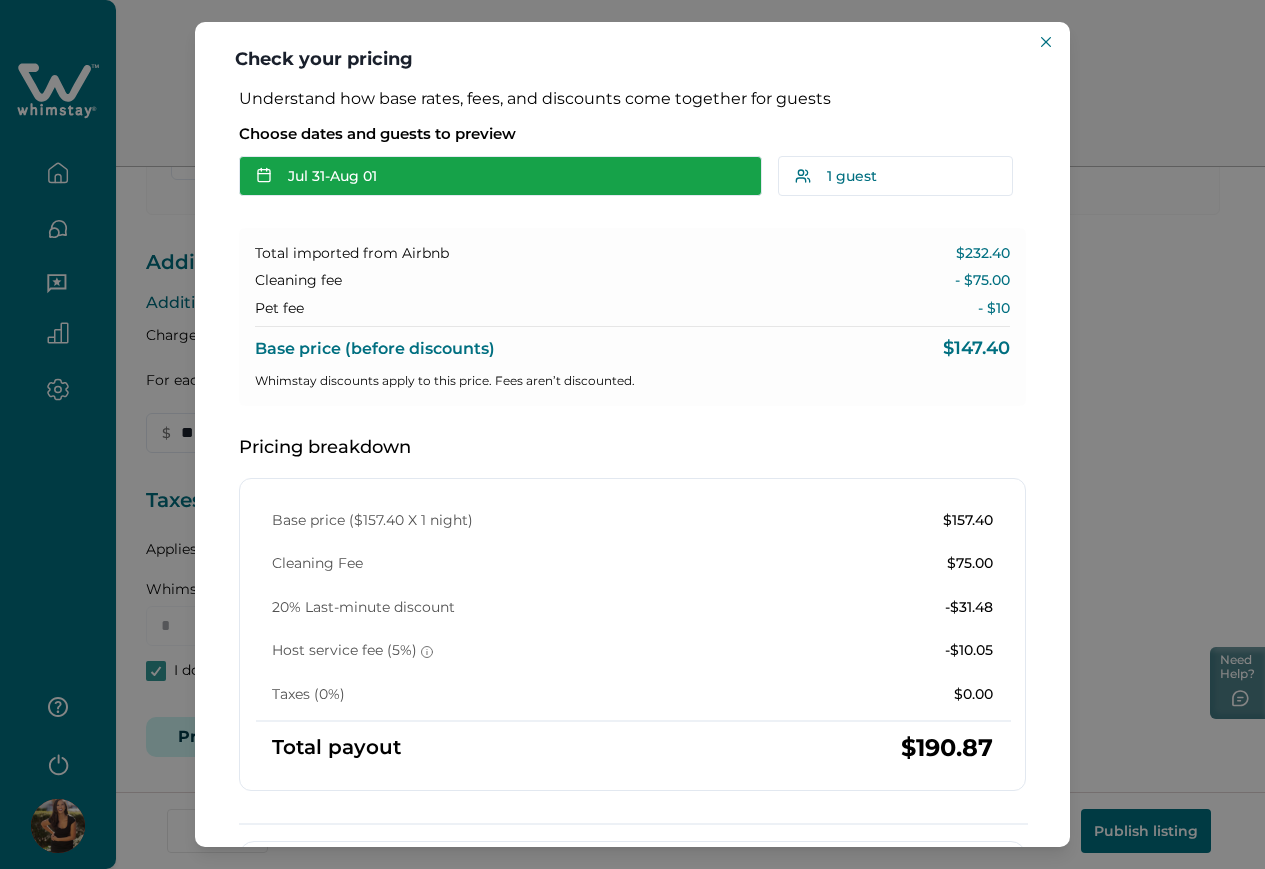 click on "[DATE]  -  [DATE]" at bounding box center [500, 176] 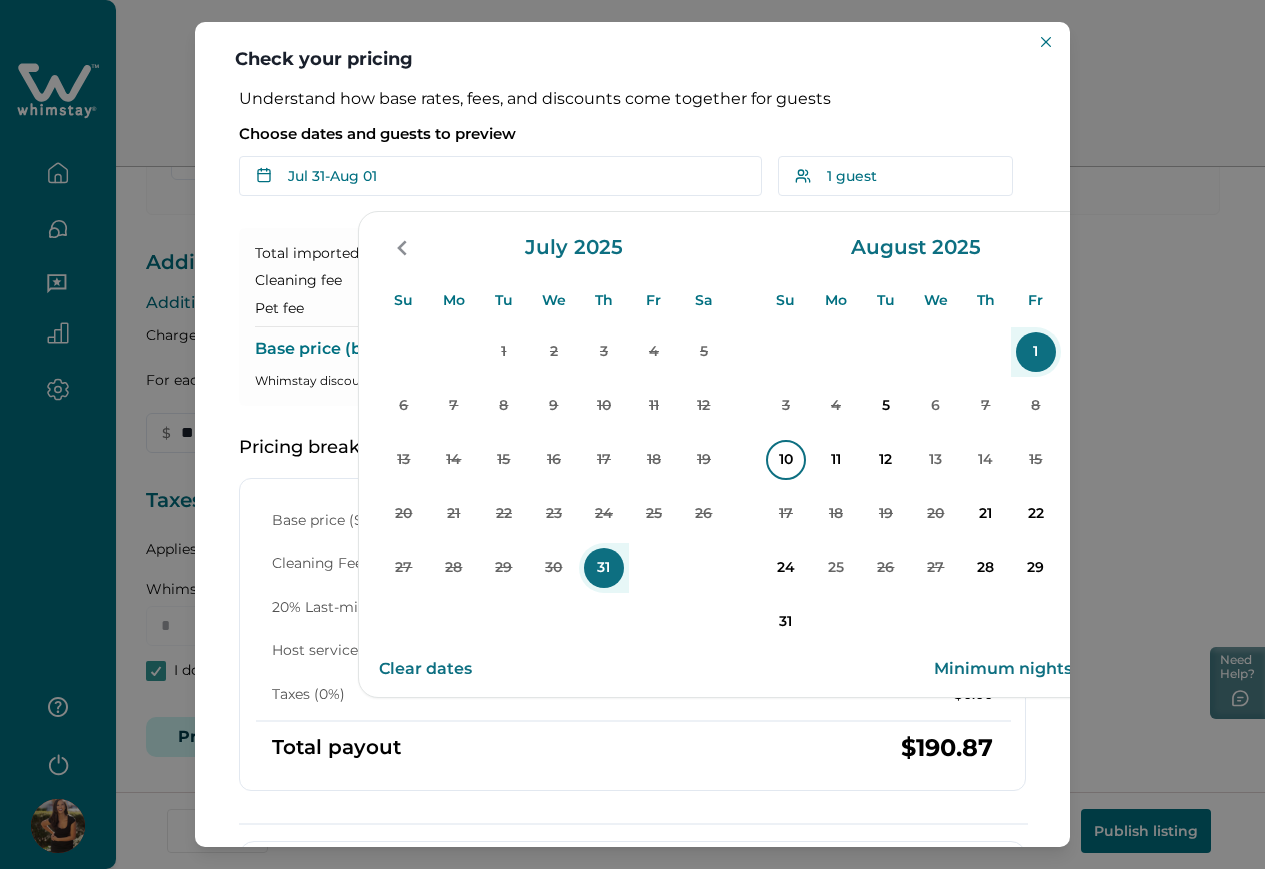 click on "10" at bounding box center [786, 460] 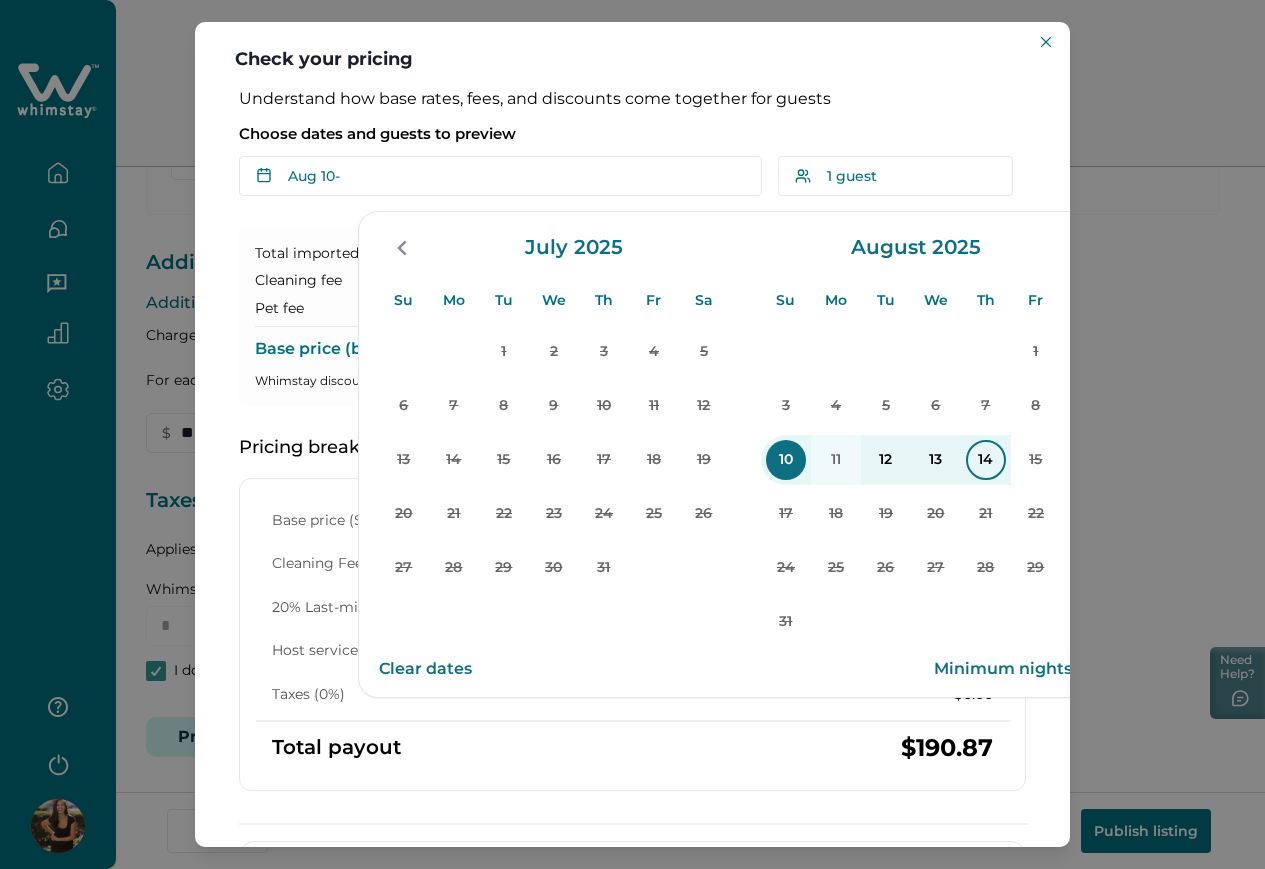 click on "14" at bounding box center [986, 460] 